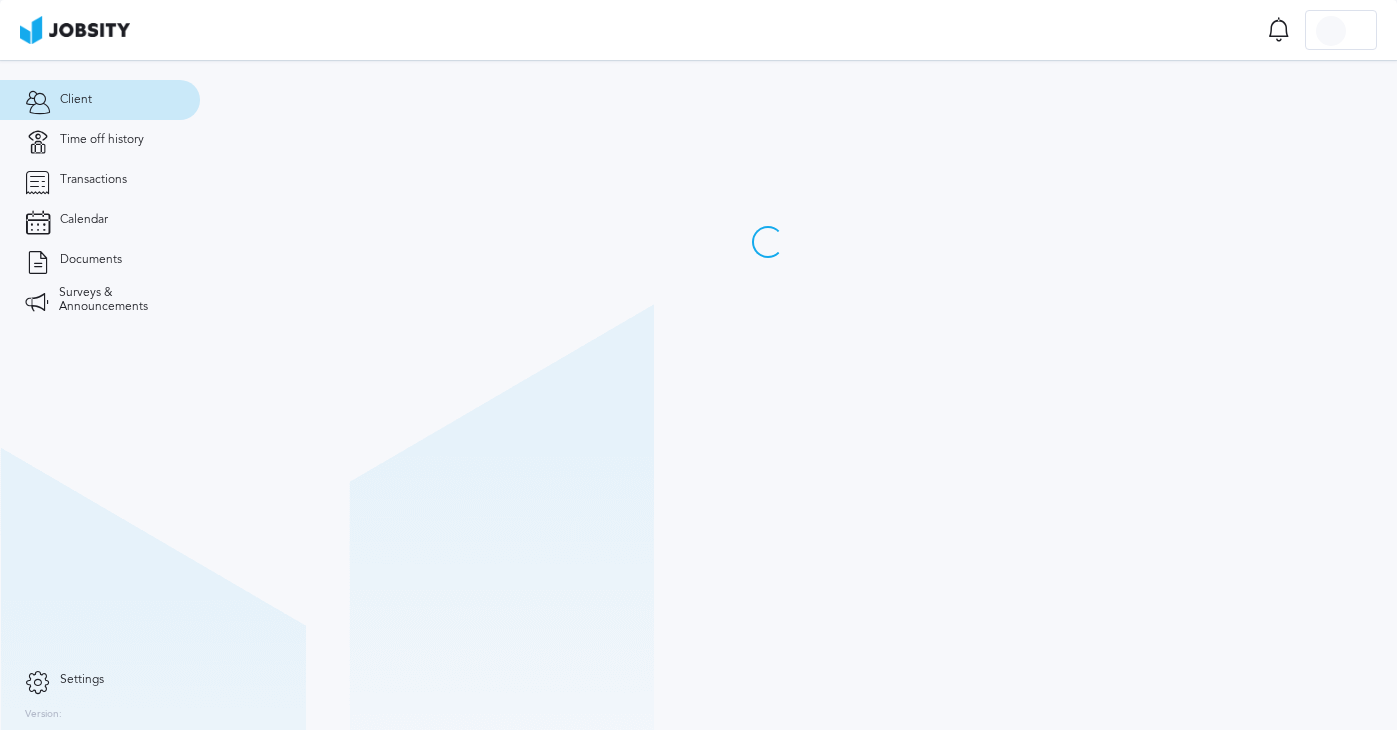 scroll, scrollTop: 0, scrollLeft: 0, axis: both 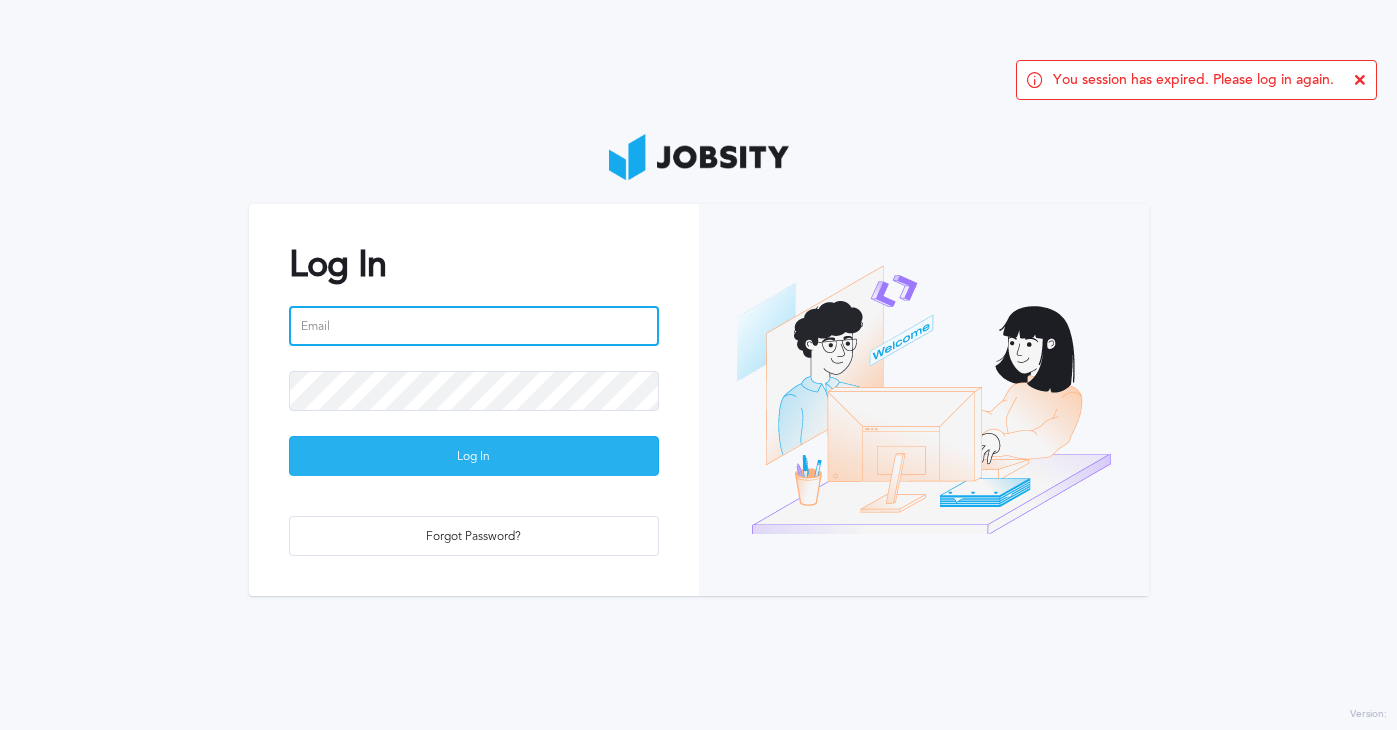 type on "[EMAIL]" 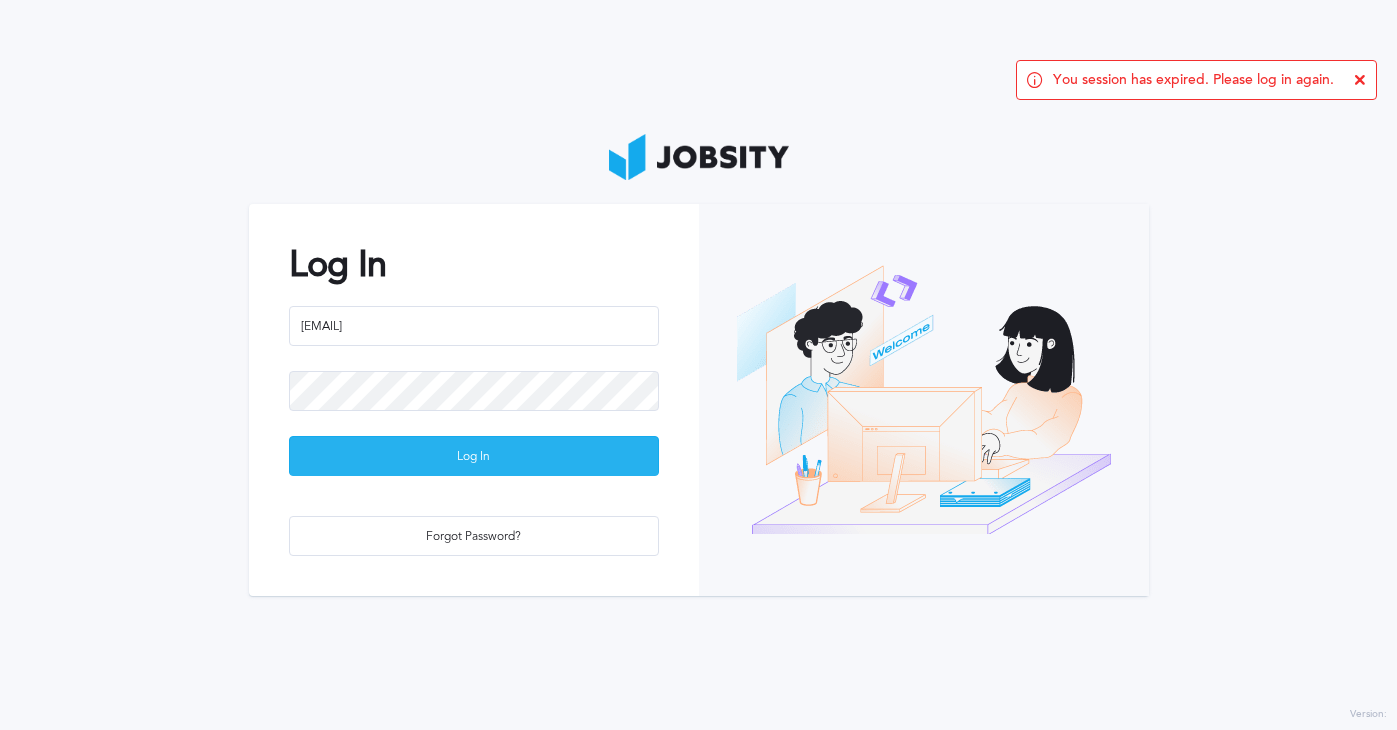 click on "Log In" at bounding box center (474, 457) 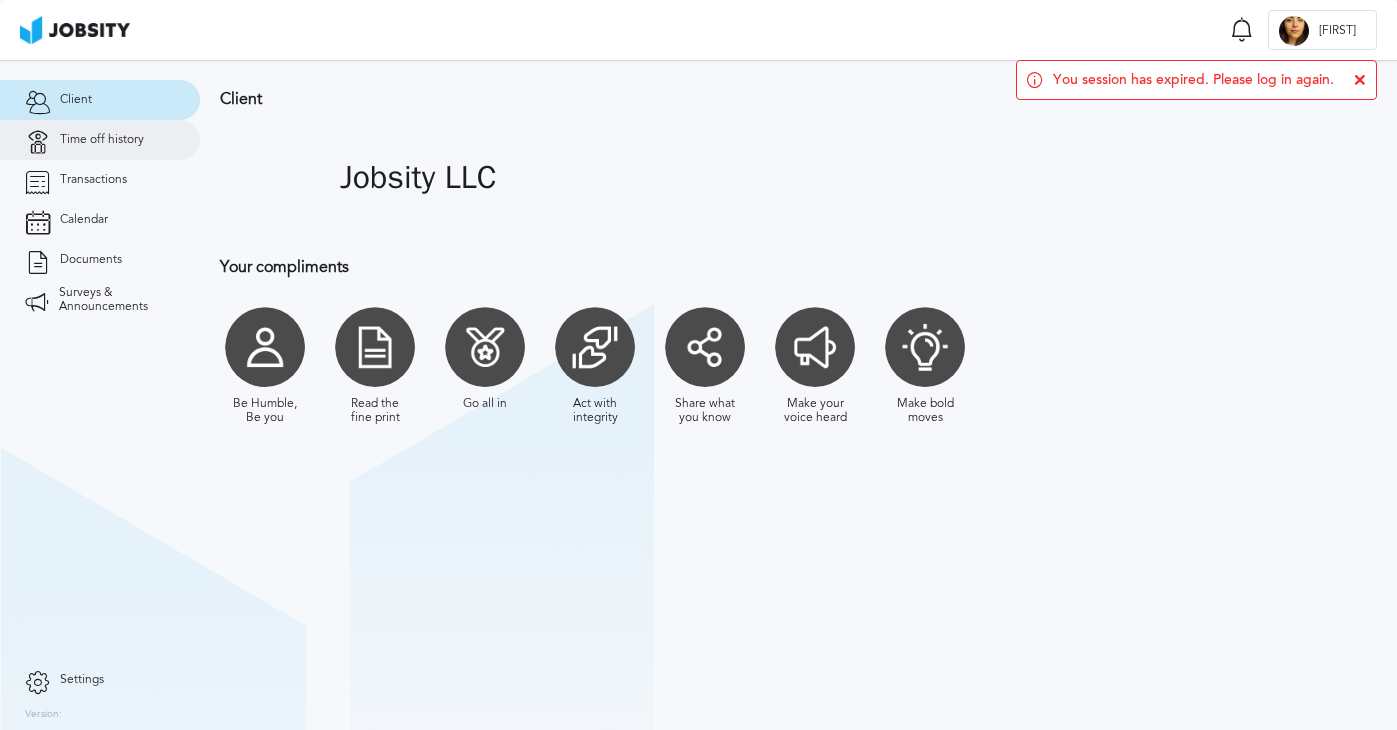 click on "Time off history" at bounding box center [102, 140] 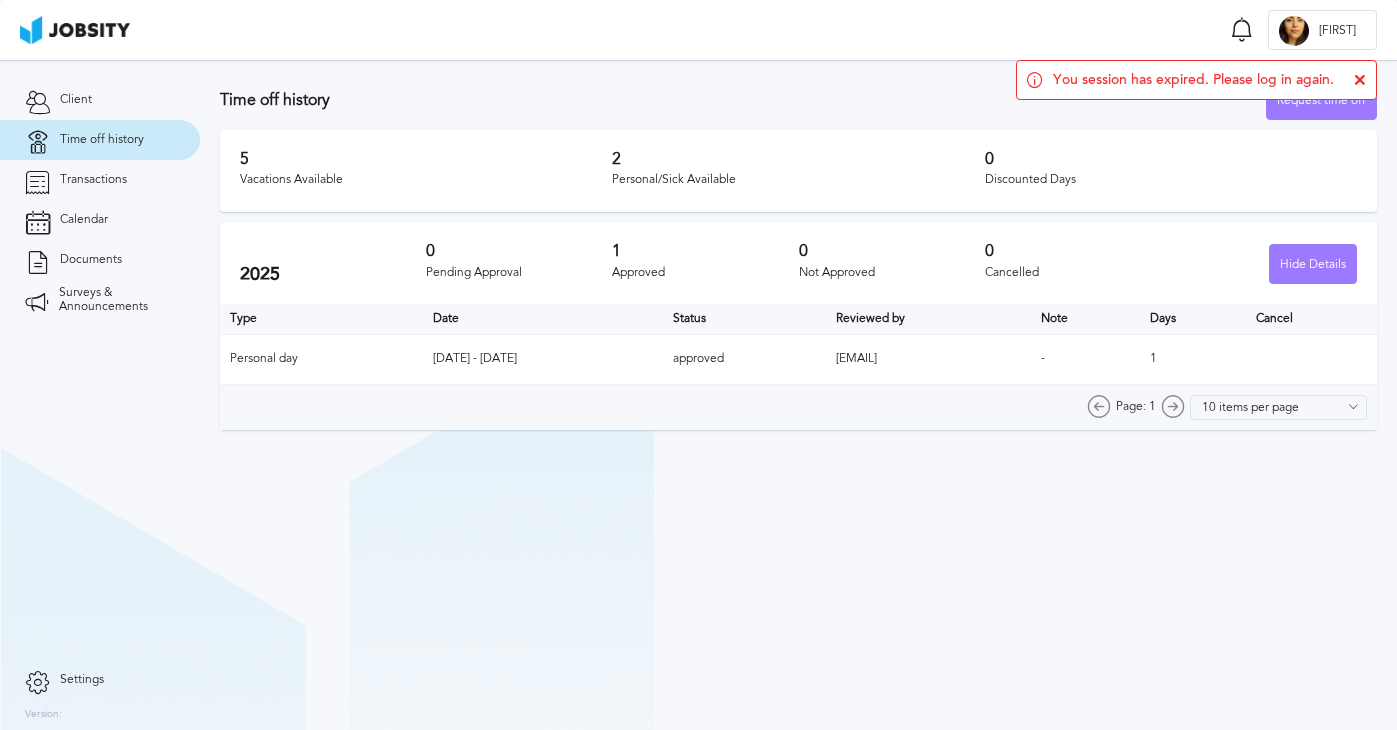 click at bounding box center (1360, 80) 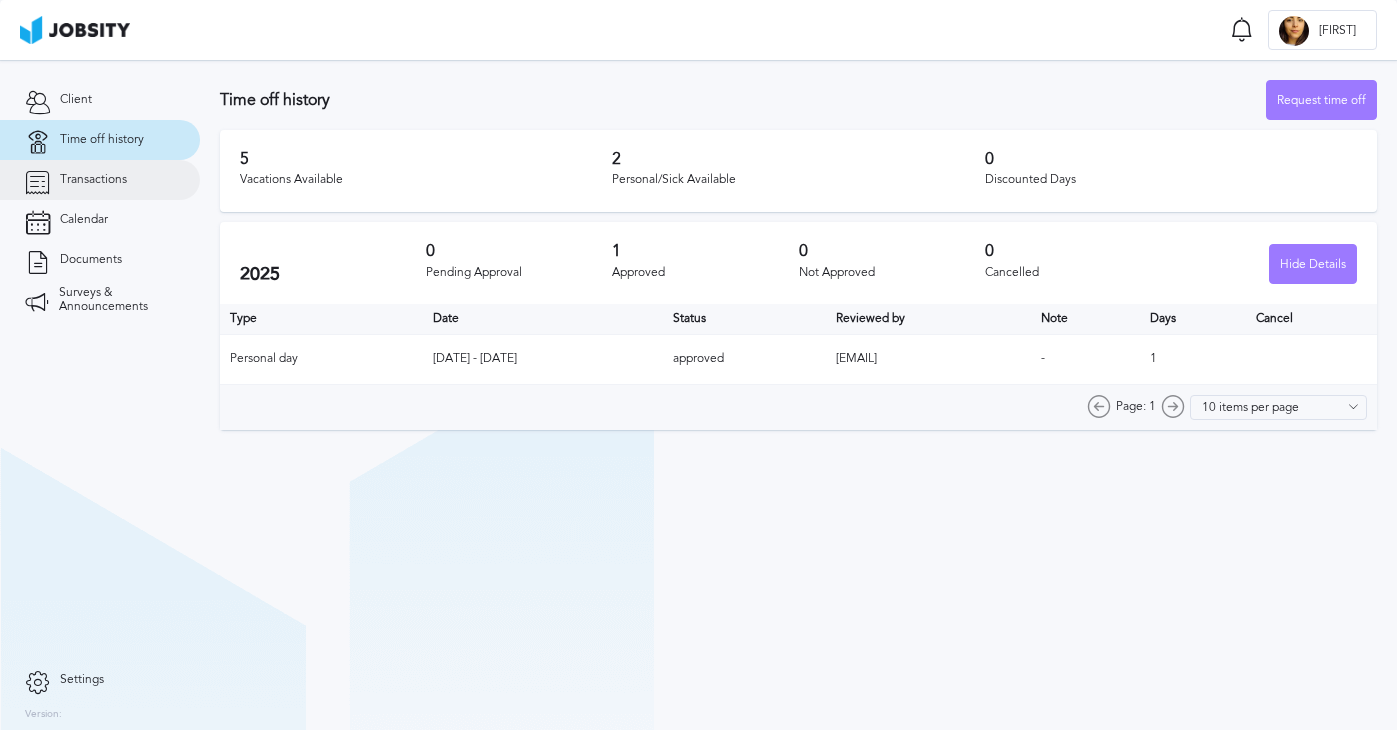 click on "Transactions" at bounding box center [93, 180] 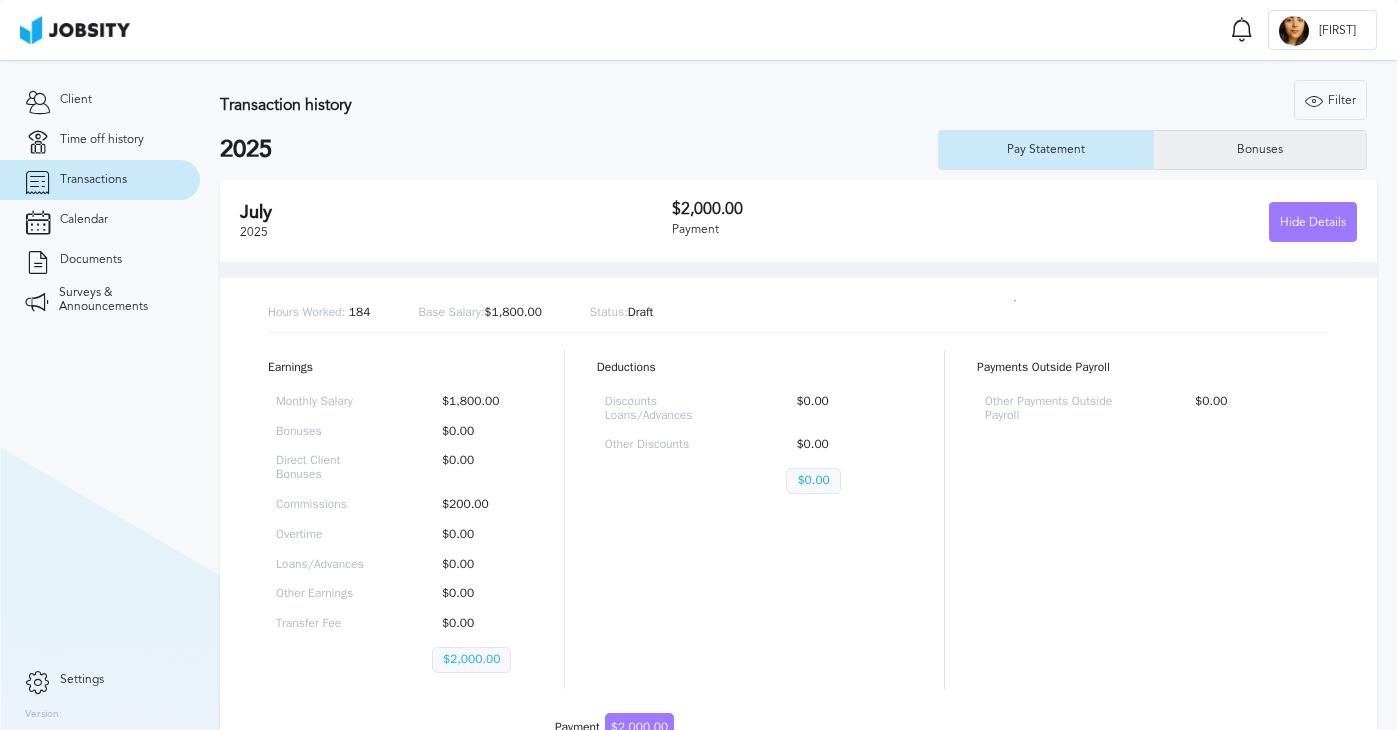 click on "Bonuses" at bounding box center [1260, 150] 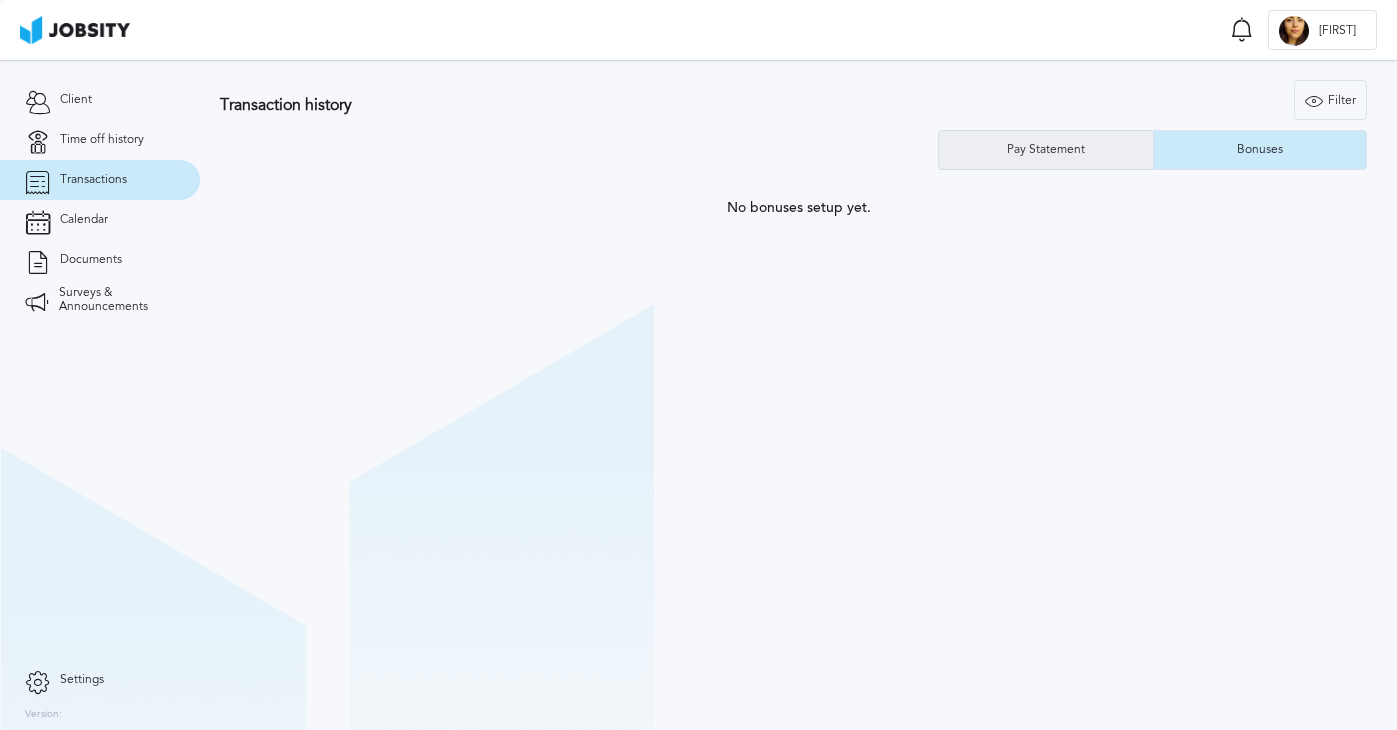 click on "Pay Statement" at bounding box center [1046, 150] 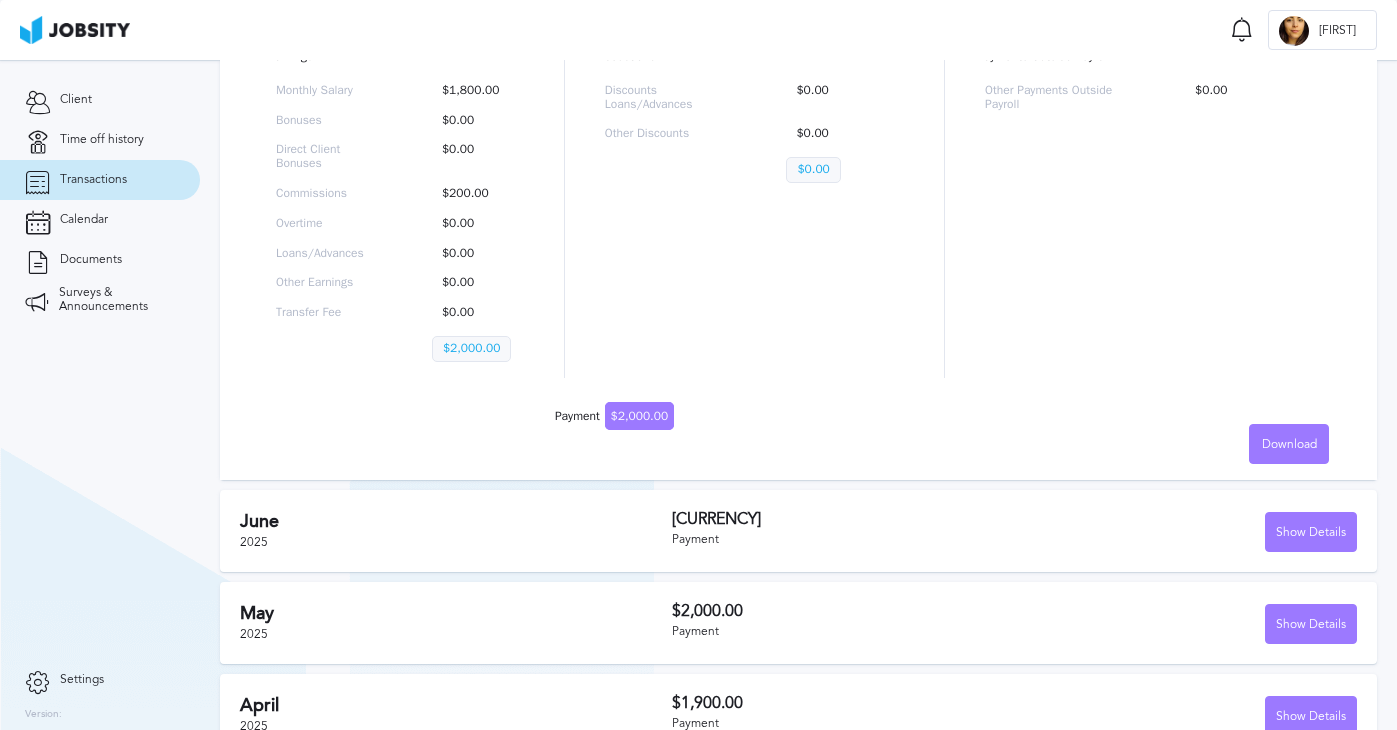 scroll, scrollTop: 319, scrollLeft: 0, axis: vertical 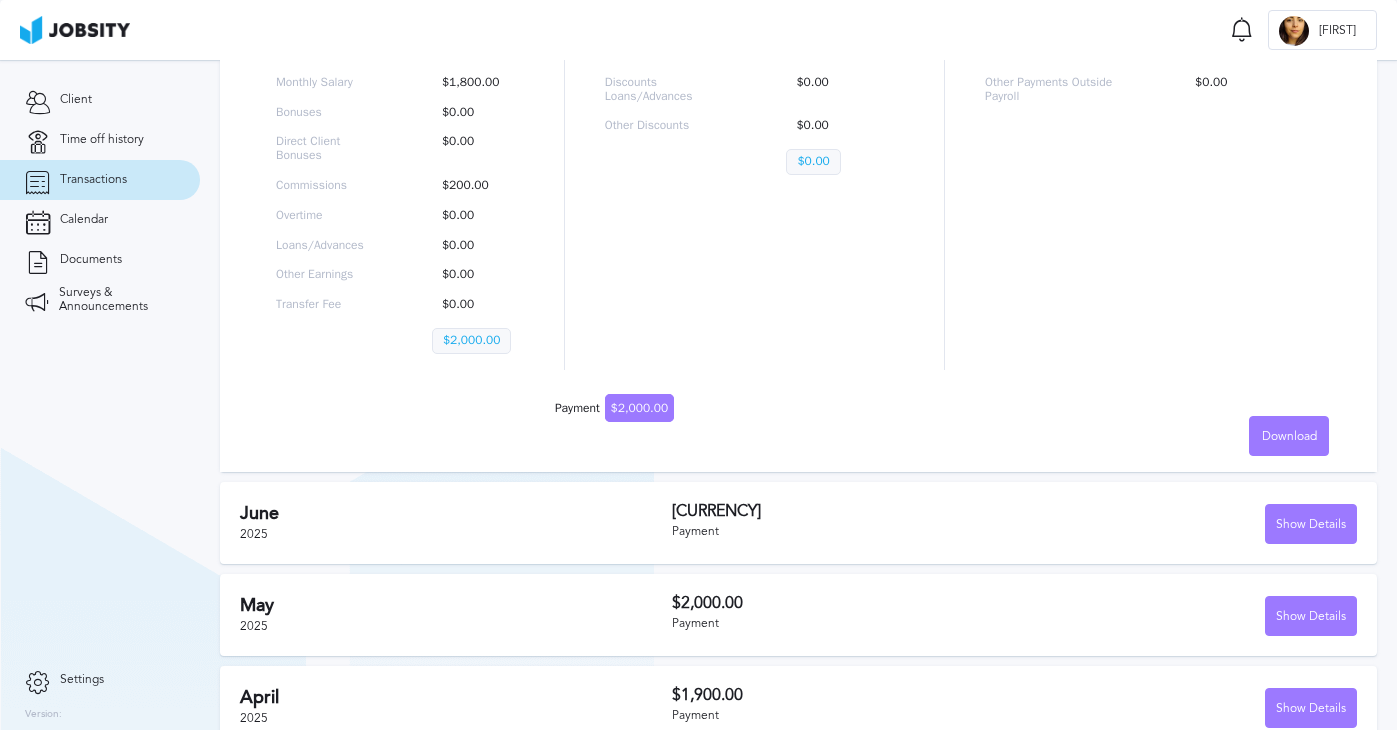 click on "[MONTH] [YEAR]" at bounding box center (456, 522) 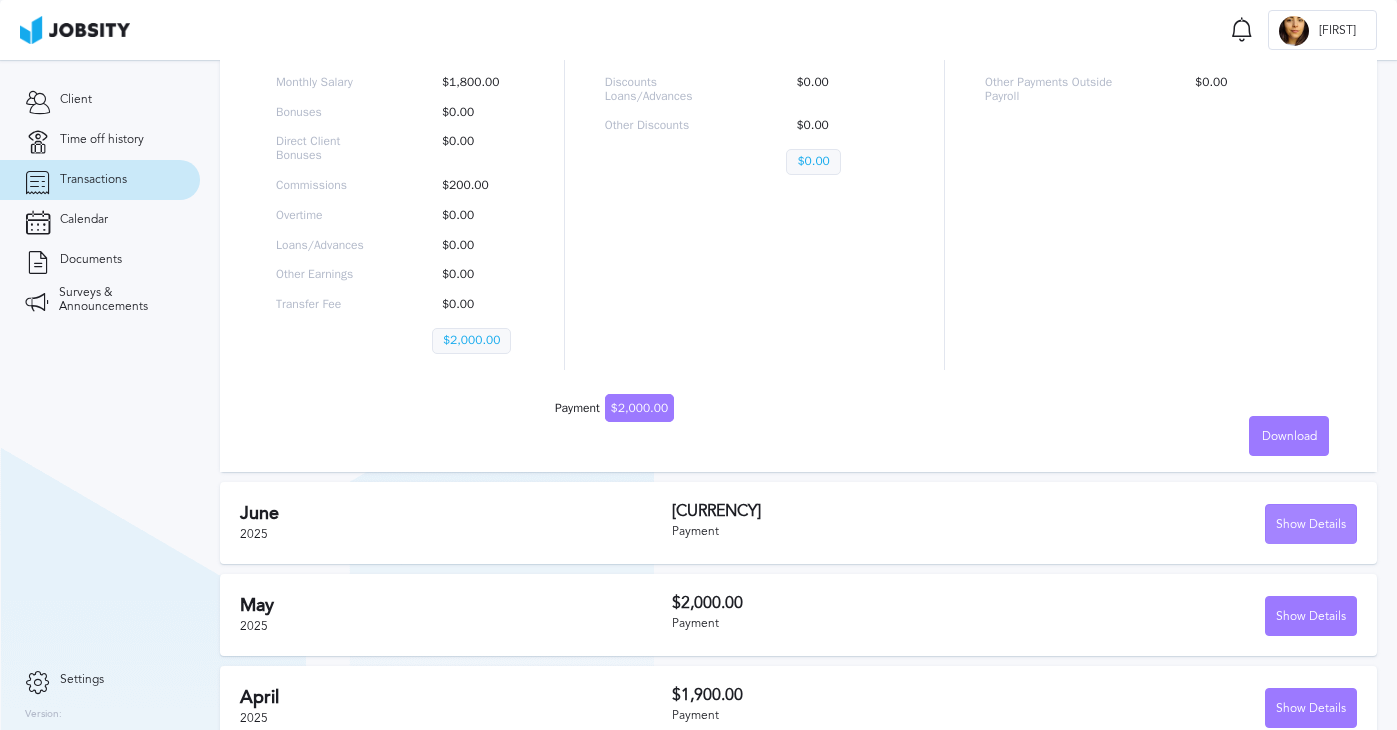 click on "Show Details" at bounding box center [1311, 525] 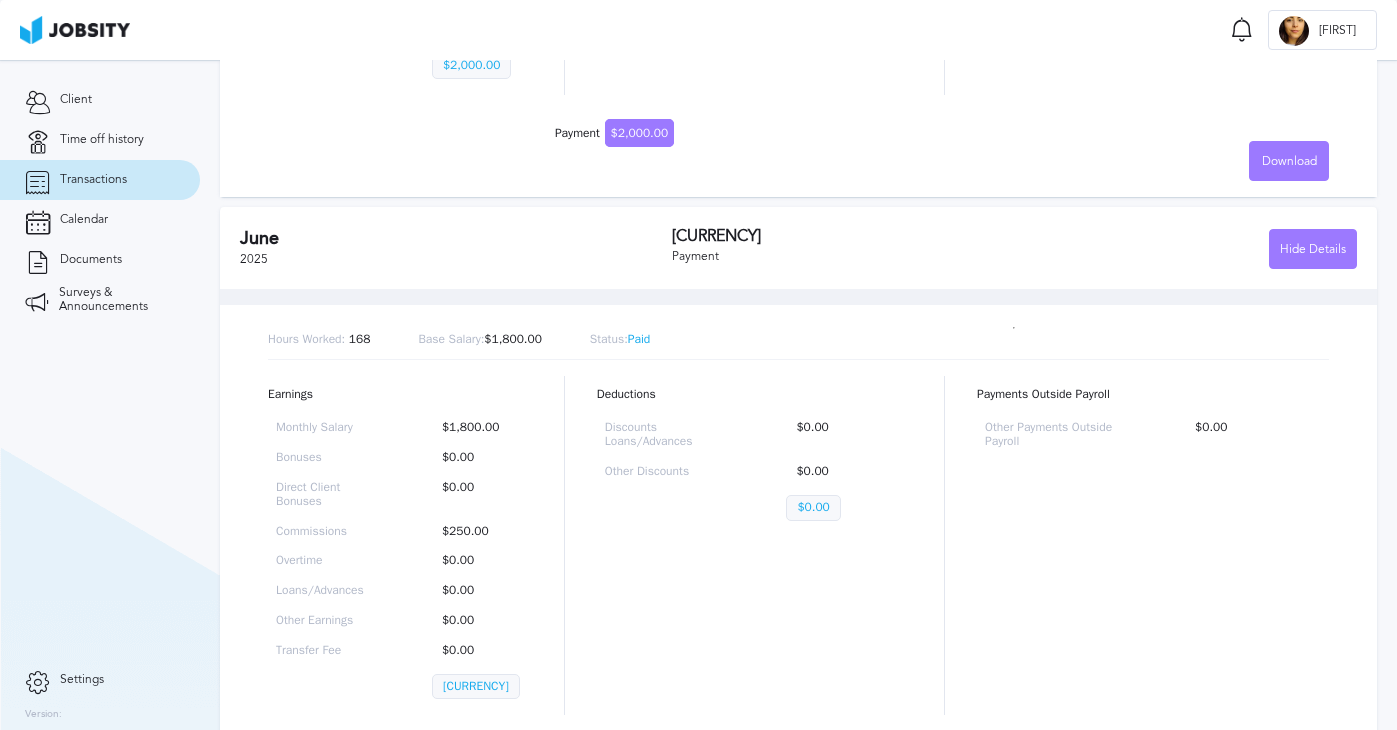 scroll, scrollTop: 1087, scrollLeft: 0, axis: vertical 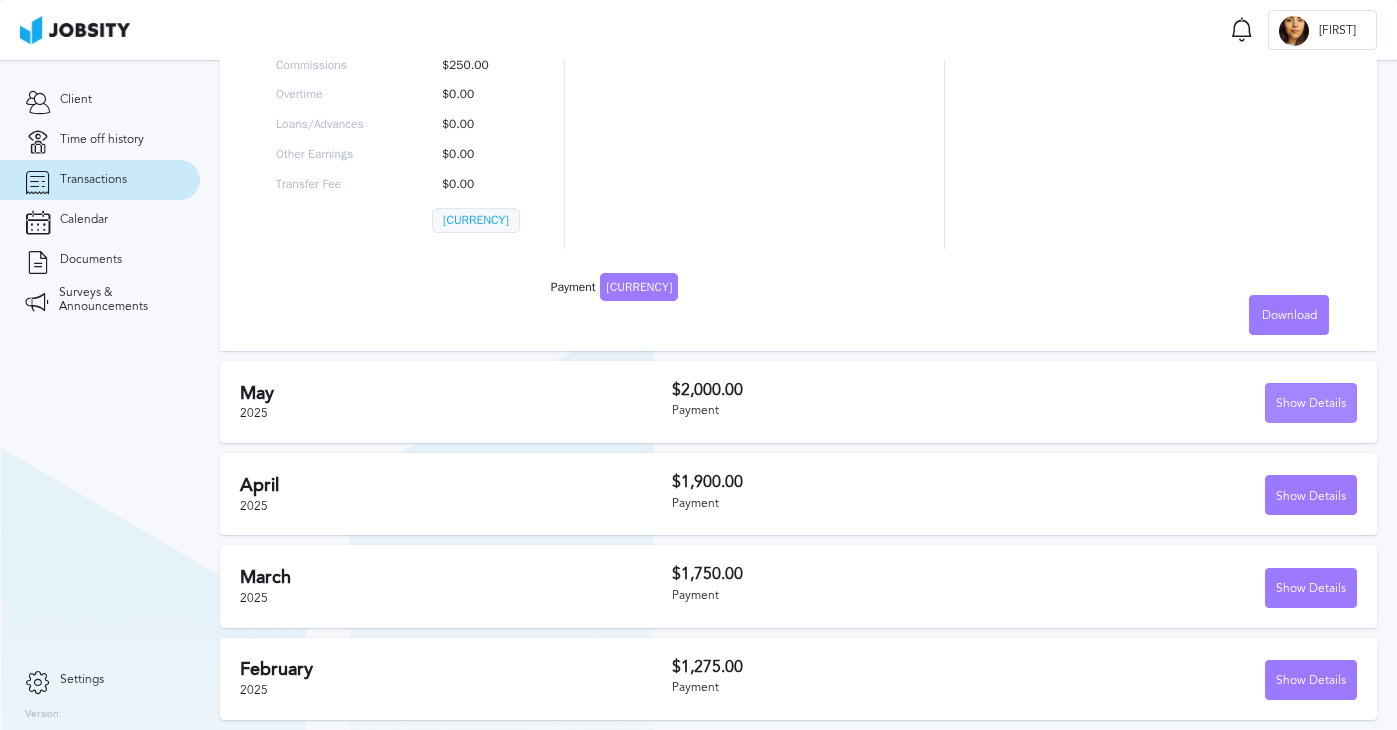 click on "Show Details" at bounding box center (1311, 404) 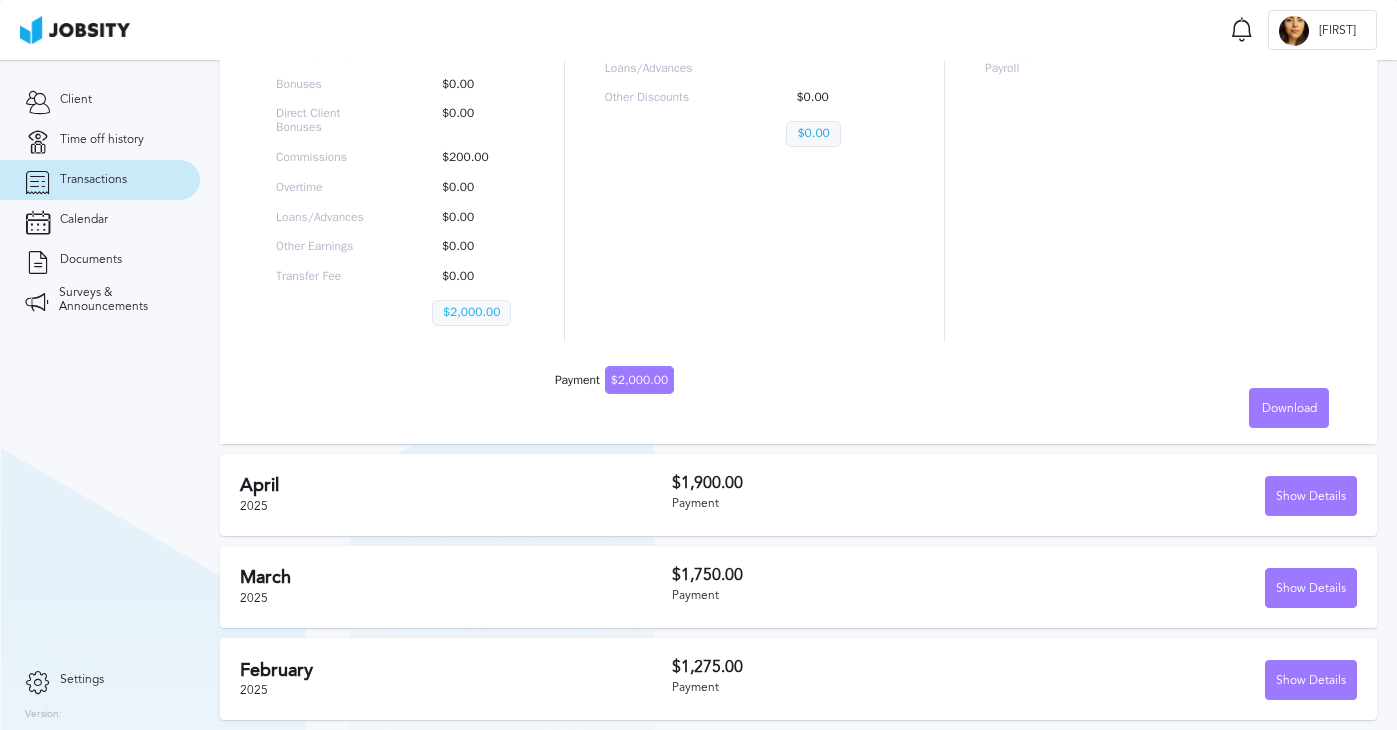 scroll, scrollTop: 1629, scrollLeft: 0, axis: vertical 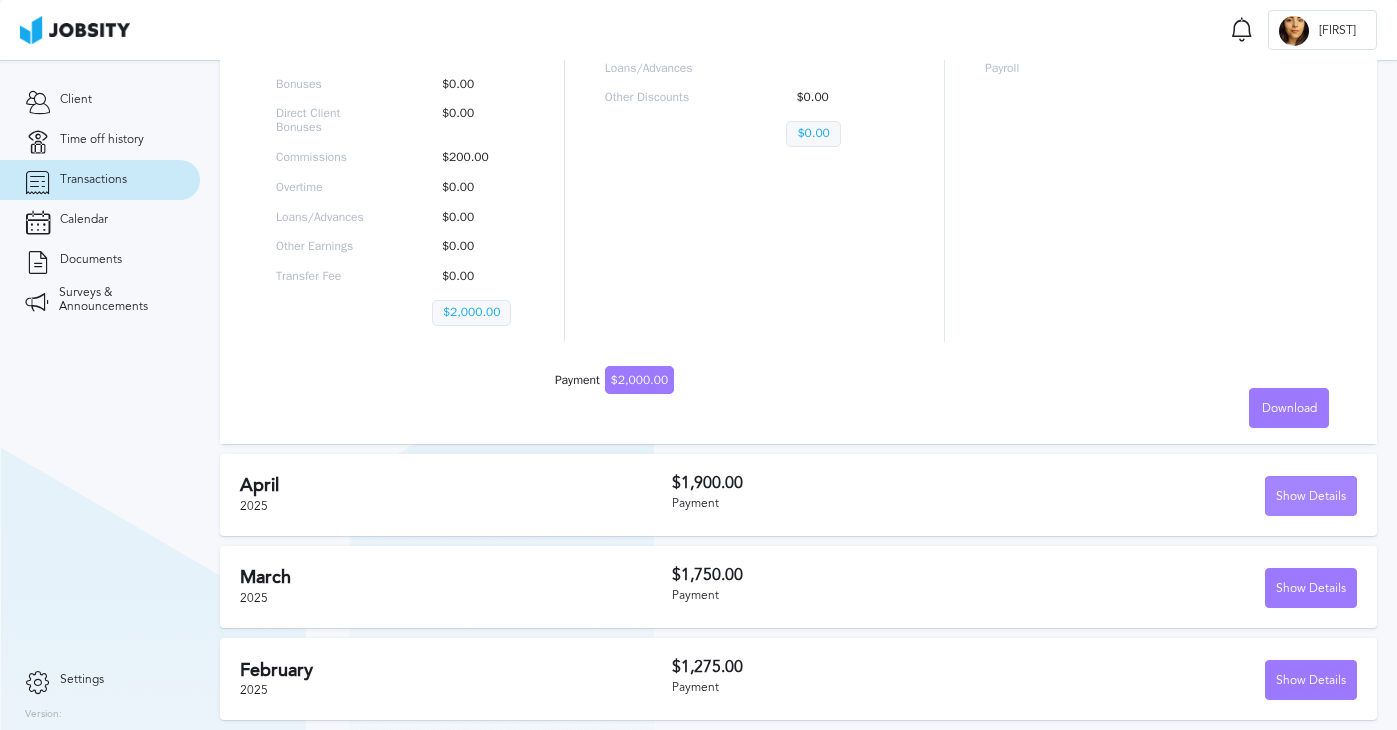 click on "Show Details" at bounding box center [1311, 497] 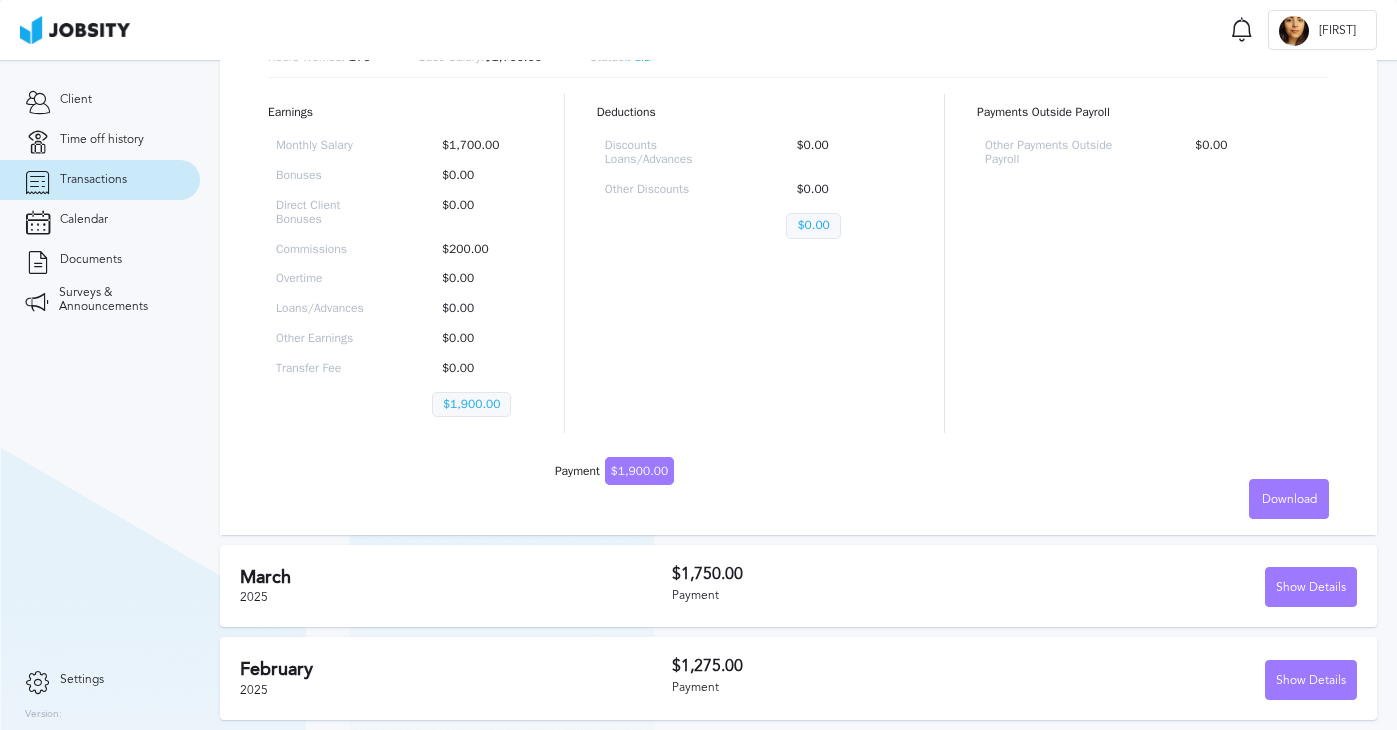scroll, scrollTop: 2172, scrollLeft: 0, axis: vertical 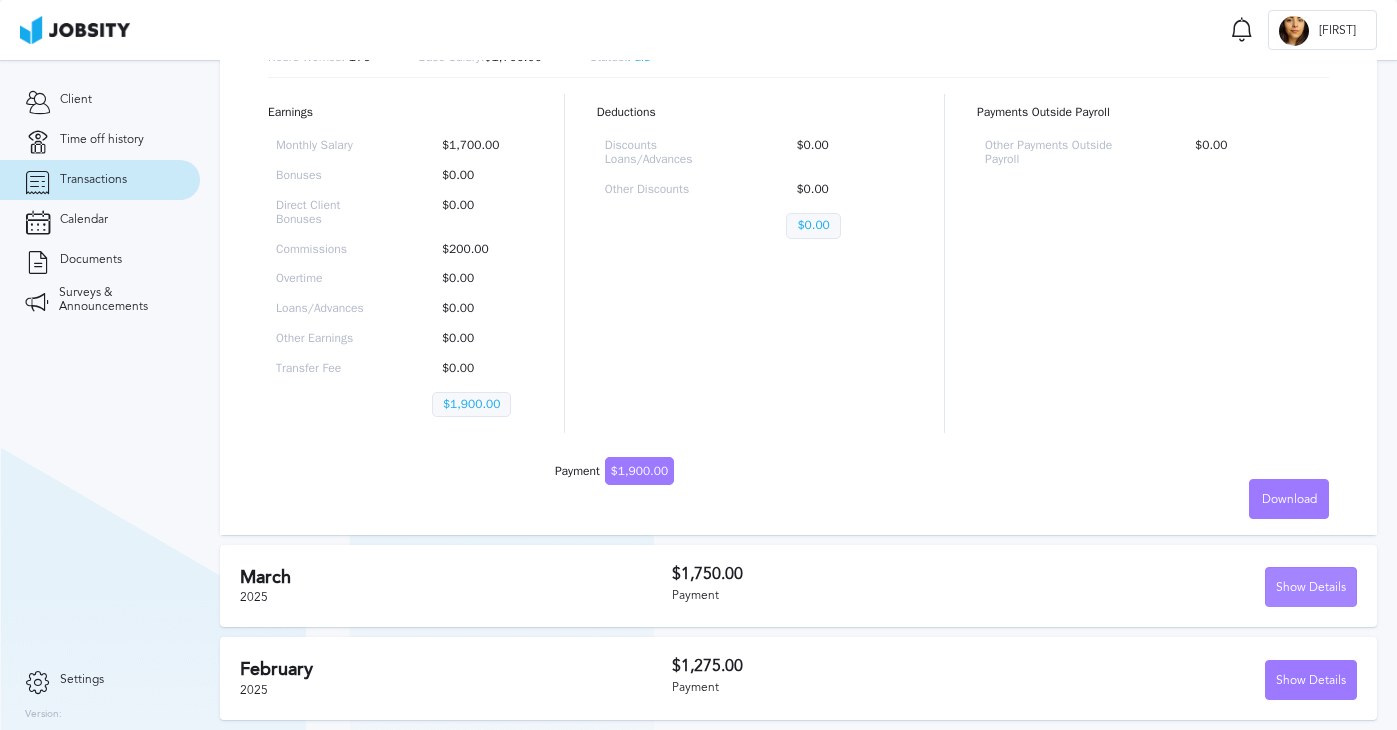 click on "Show Details" at bounding box center (1311, 588) 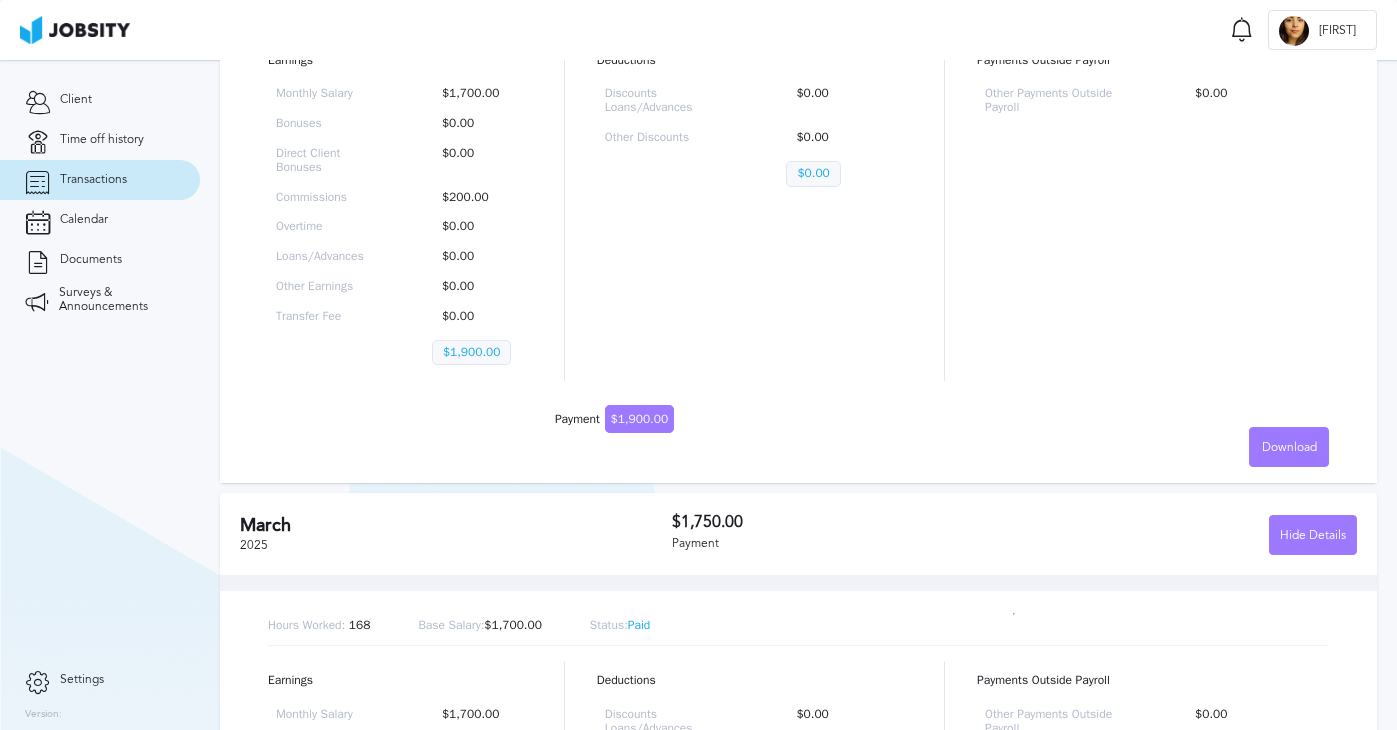 scroll, scrollTop: 2166, scrollLeft: 0, axis: vertical 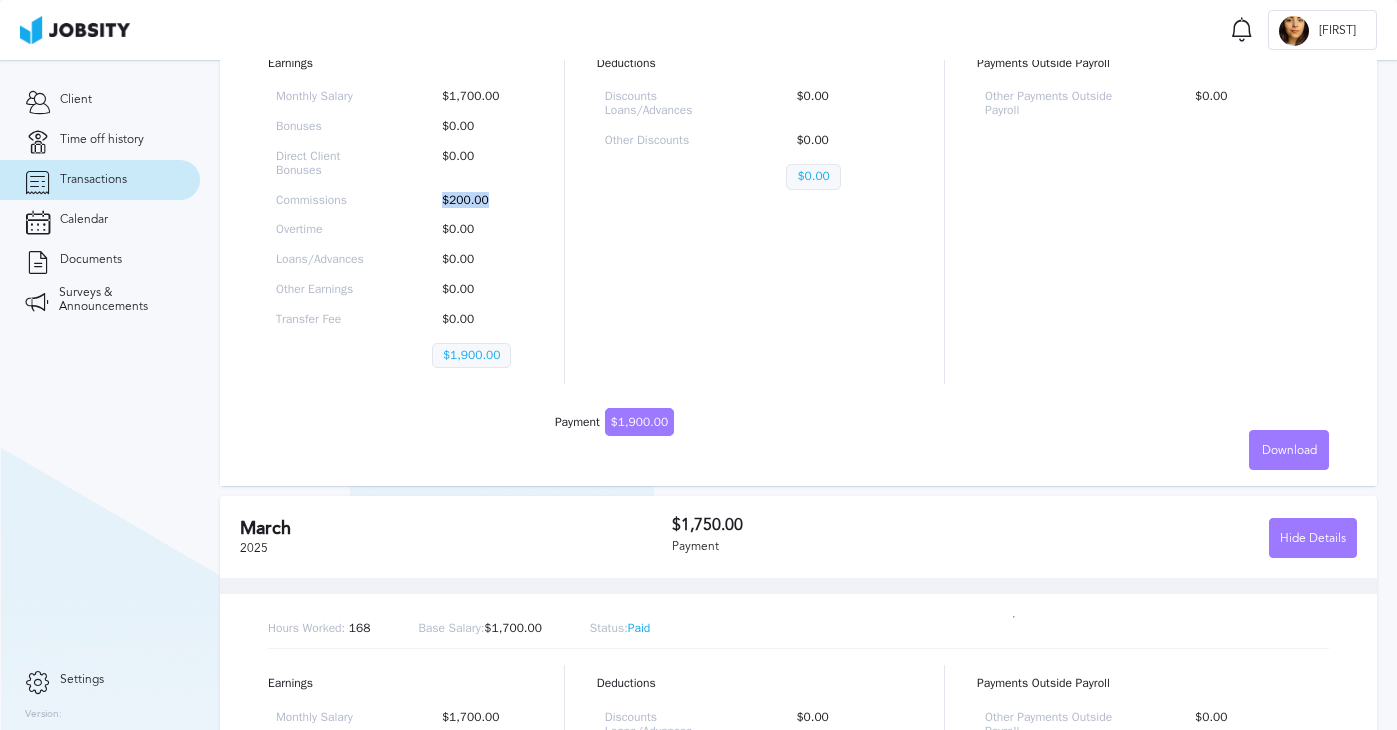 drag, startPoint x: 443, startPoint y: 246, endPoint x: 479, endPoint y: 250, distance: 36.221542 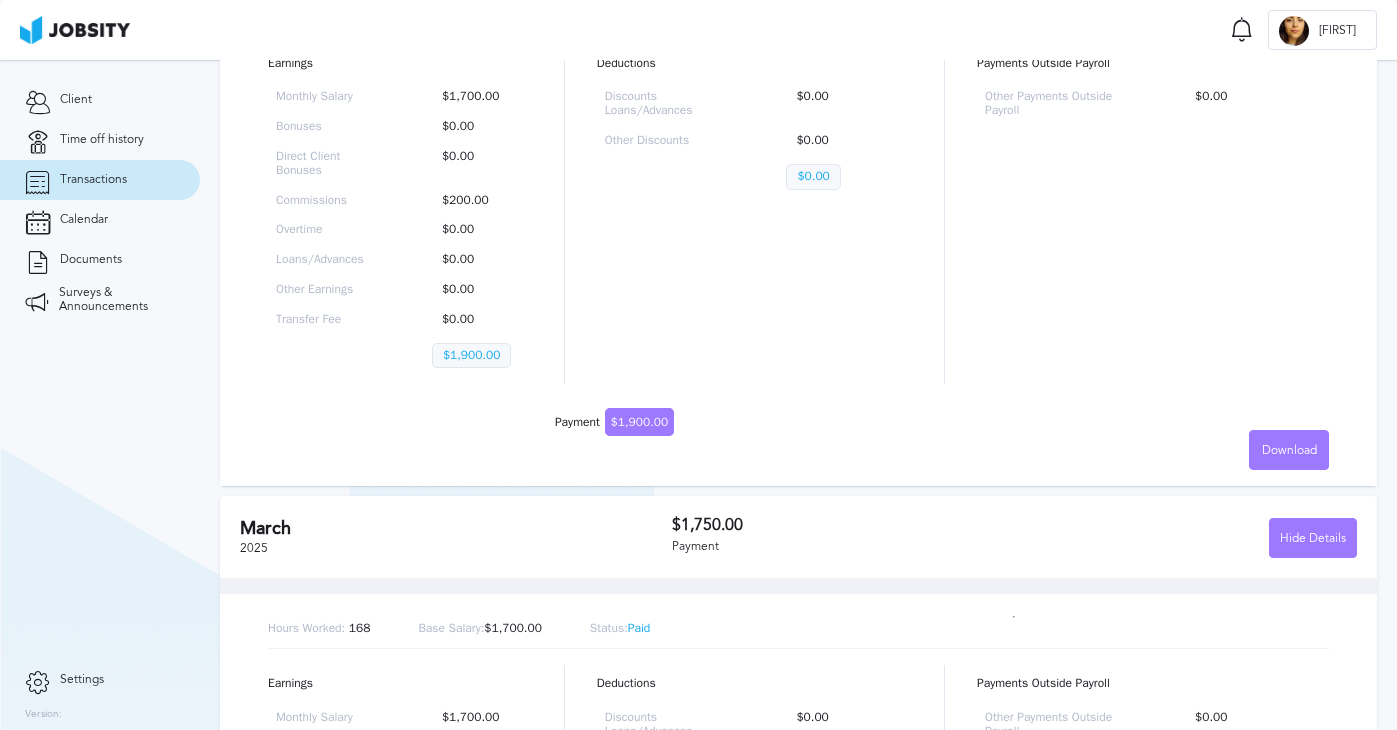 click on "Monthly Salary [CURRENCY] Bonuses [CURRENCY] Direct Client Bonuses [CURRENCY] Commissions [CURRENCY] Overtime [CURRENCY] Loans/Advances [CURRENCY] Other Earnings [CURRENCY] Transfer Fee [CURRENCY] [CURRENCY]" at bounding box center (400, 233) 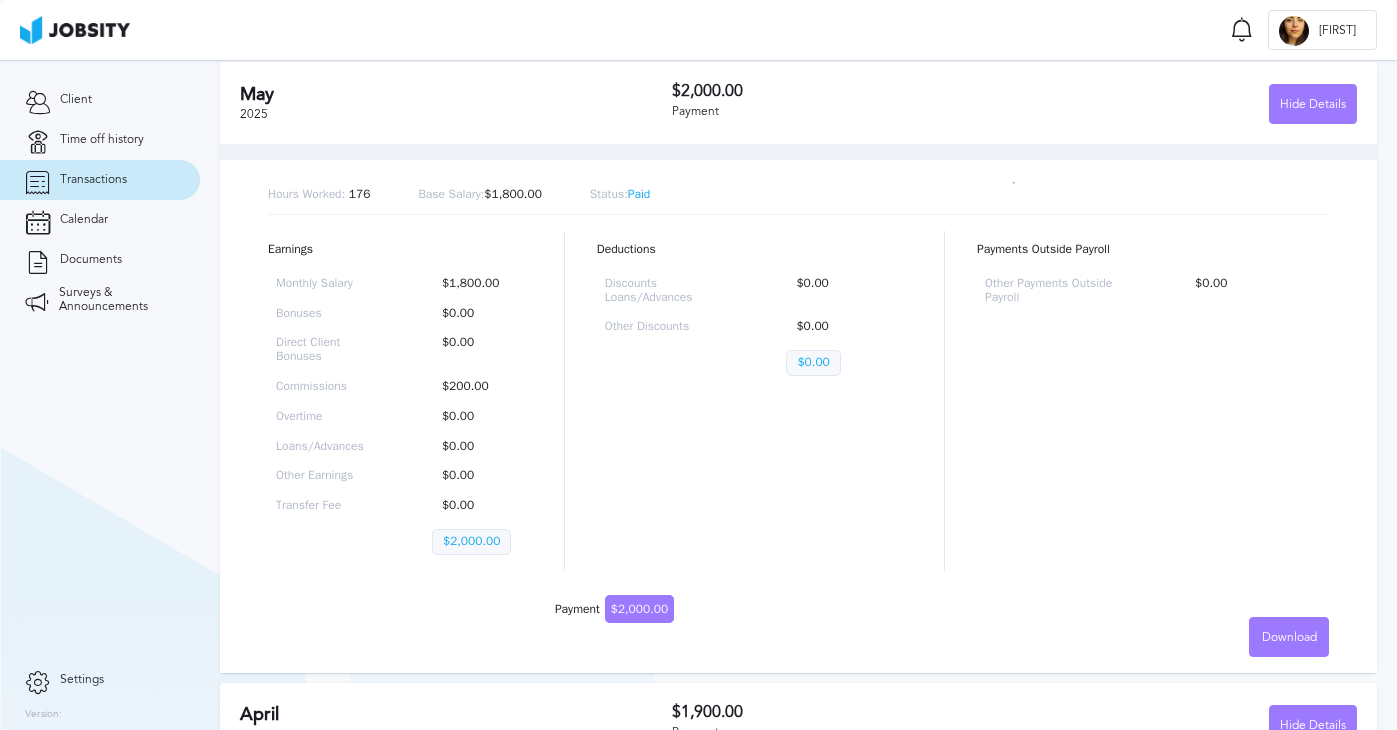 scroll, scrollTop: 1340, scrollLeft: 0, axis: vertical 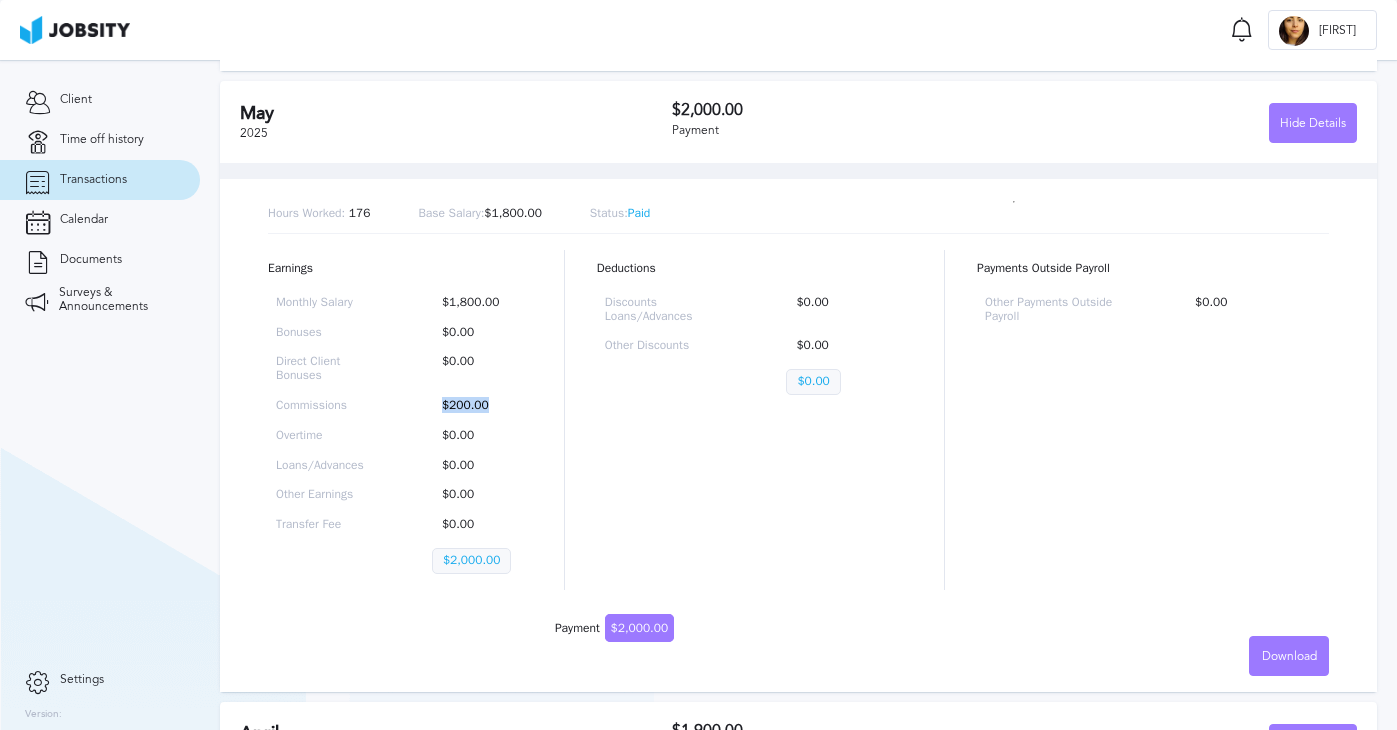drag, startPoint x: 442, startPoint y: 436, endPoint x: 497, endPoint y: 438, distance: 55.03635 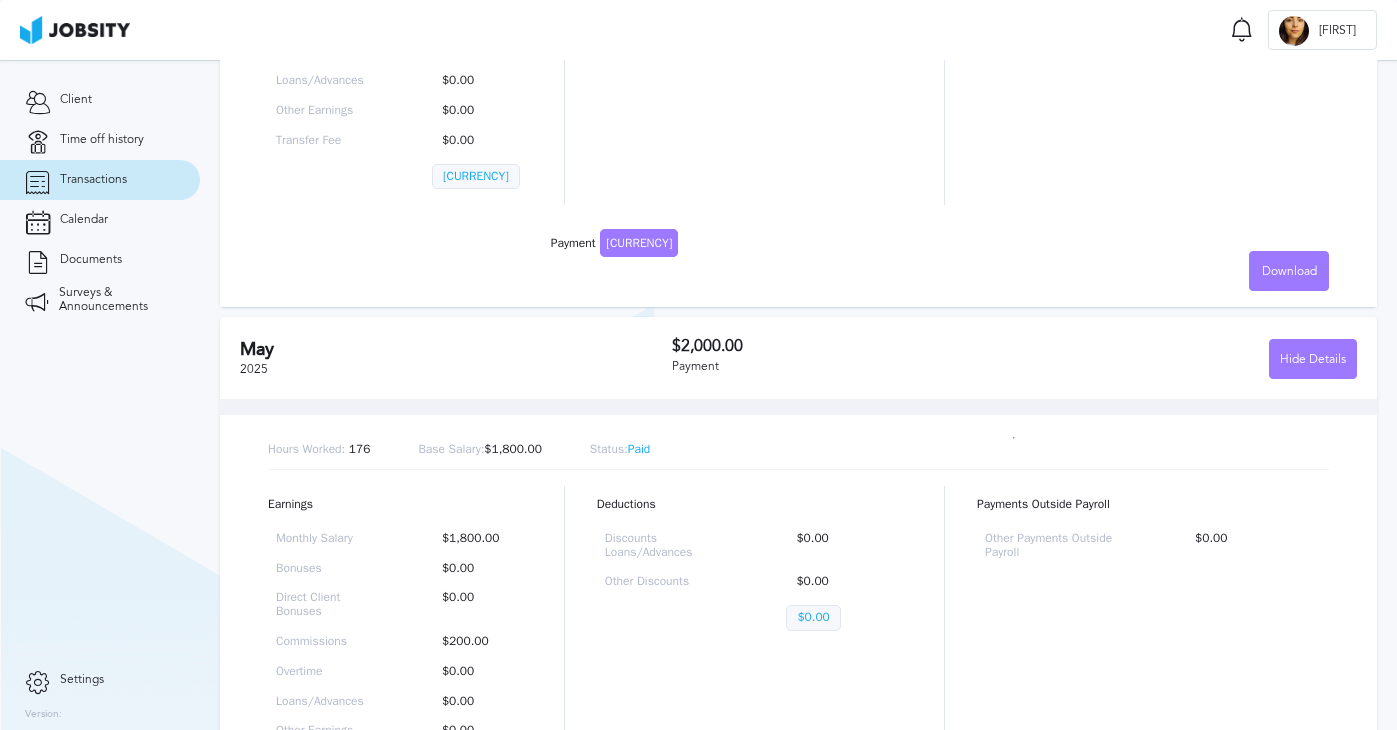 scroll, scrollTop: 768, scrollLeft: 0, axis: vertical 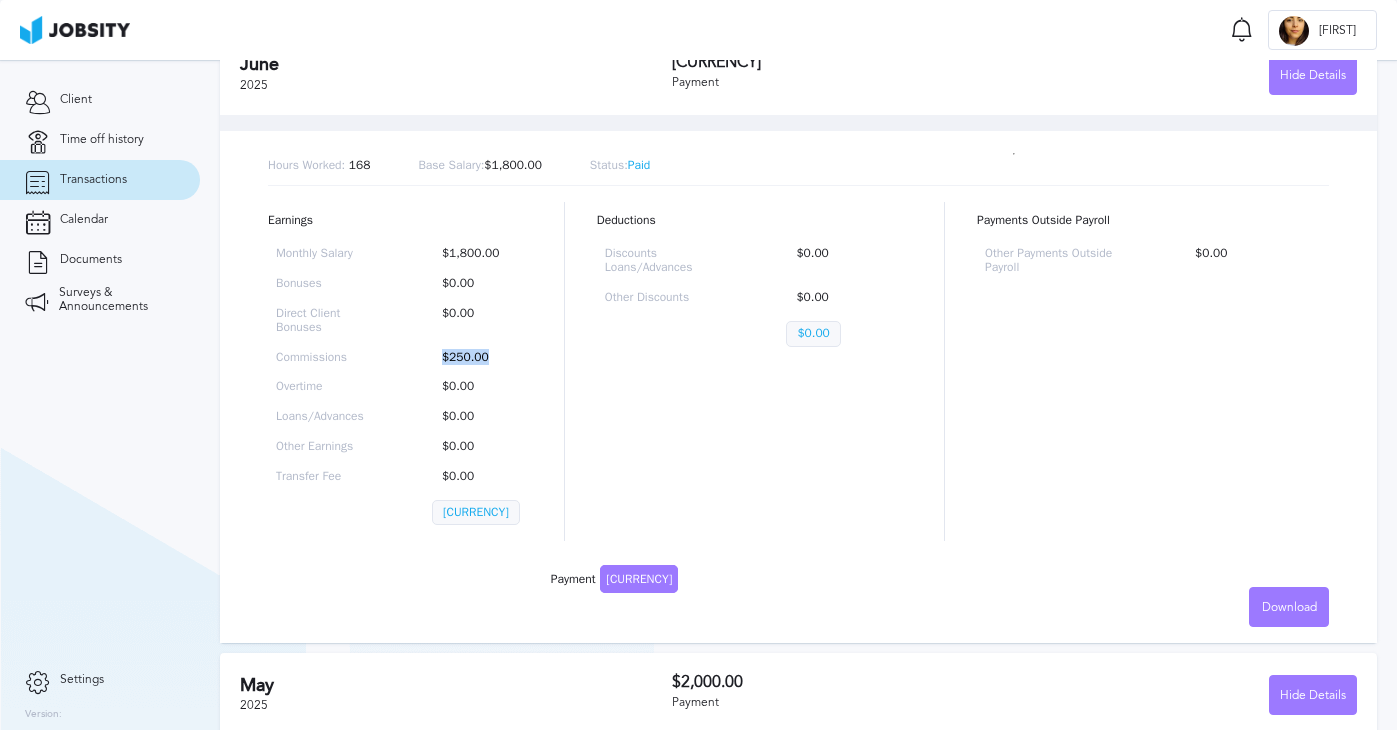 drag, startPoint x: 441, startPoint y: 365, endPoint x: 513, endPoint y: 383, distance: 74.215904 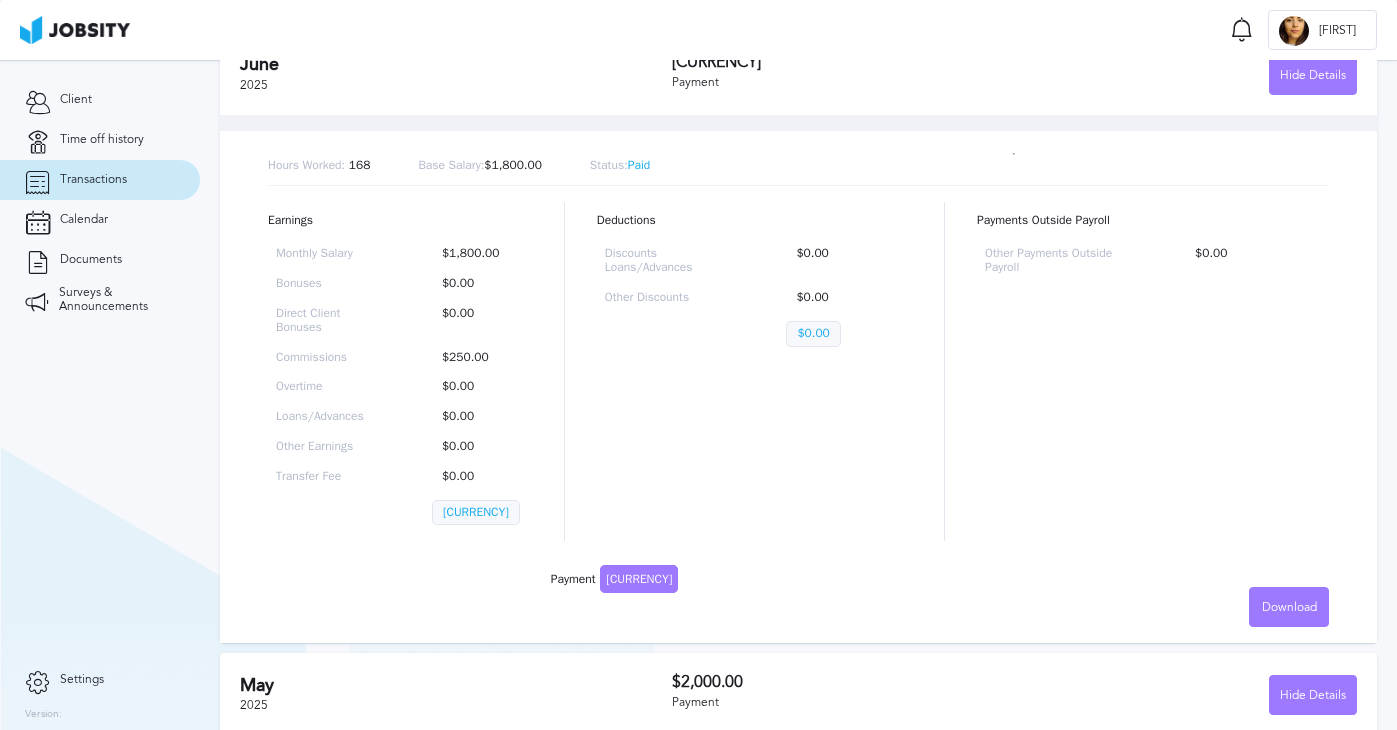 click on "$0.00" at bounding box center [478, 387] 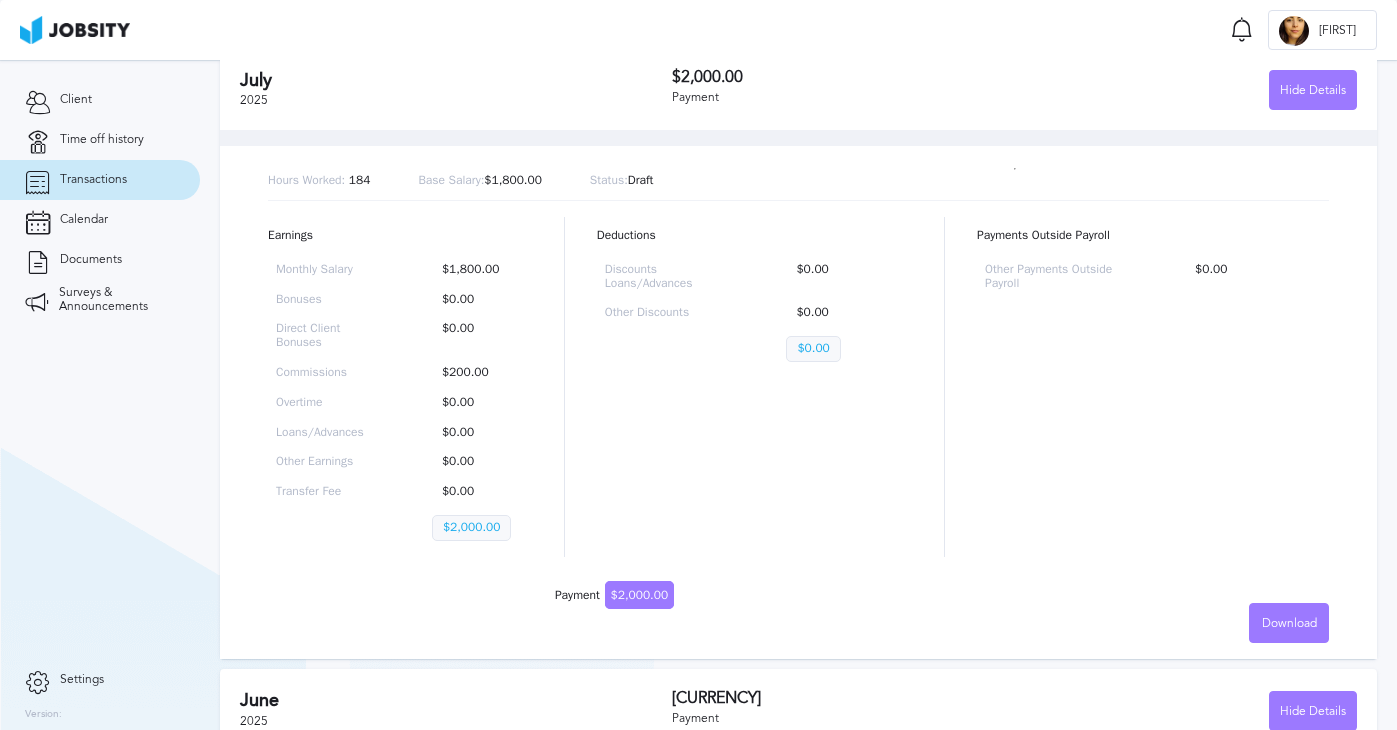 scroll, scrollTop: 118, scrollLeft: 0, axis: vertical 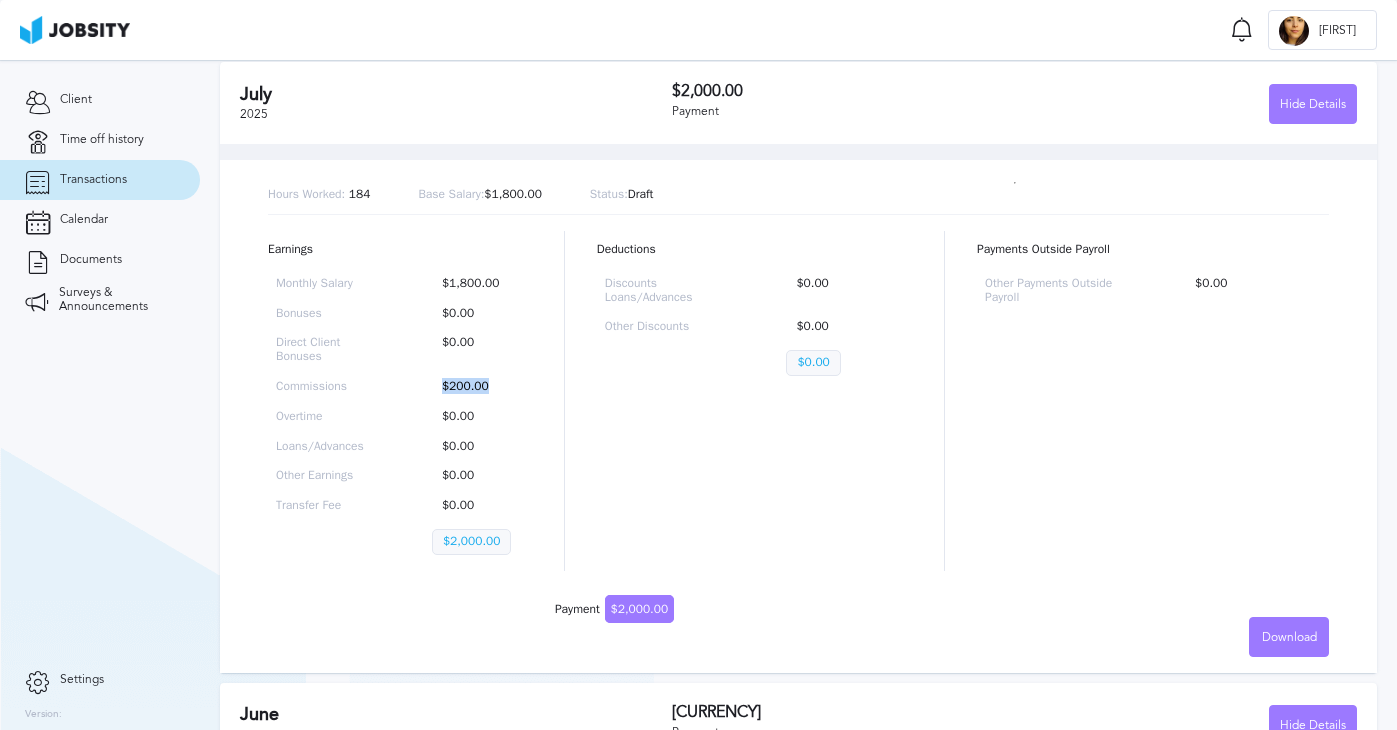 drag, startPoint x: 442, startPoint y: 383, endPoint x: 521, endPoint y: 395, distance: 79.9062 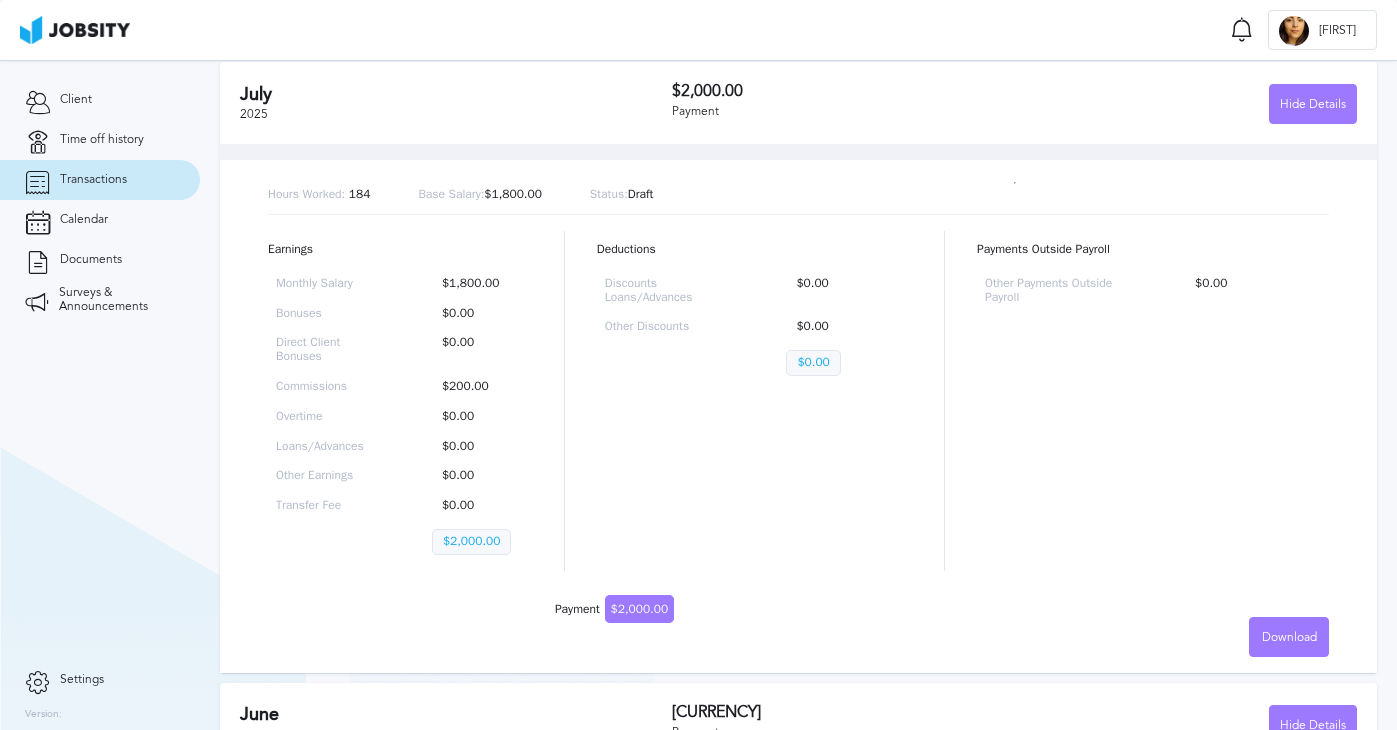 click on "Monthly Salary [CURRENCY] Bonuses [CURRENCY] Direct Client Bonuses [CURRENCY] Commissions [CURRENCY] Overtime [CURRENCY] Loans/Advances [CURRENCY] Other Earnings [CURRENCY] Transfer Fee [CURRENCY] [CURRENCY]" at bounding box center (400, 420) 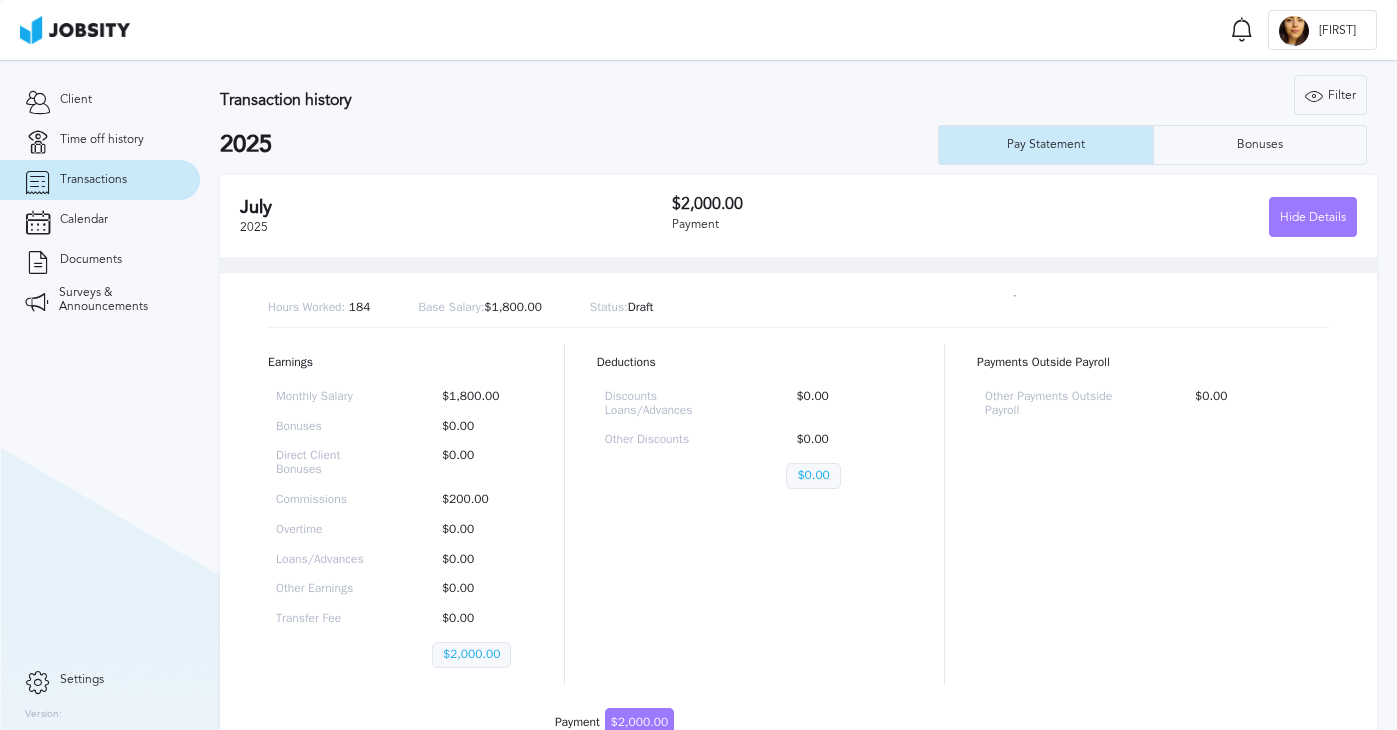 scroll, scrollTop: 0, scrollLeft: 0, axis: both 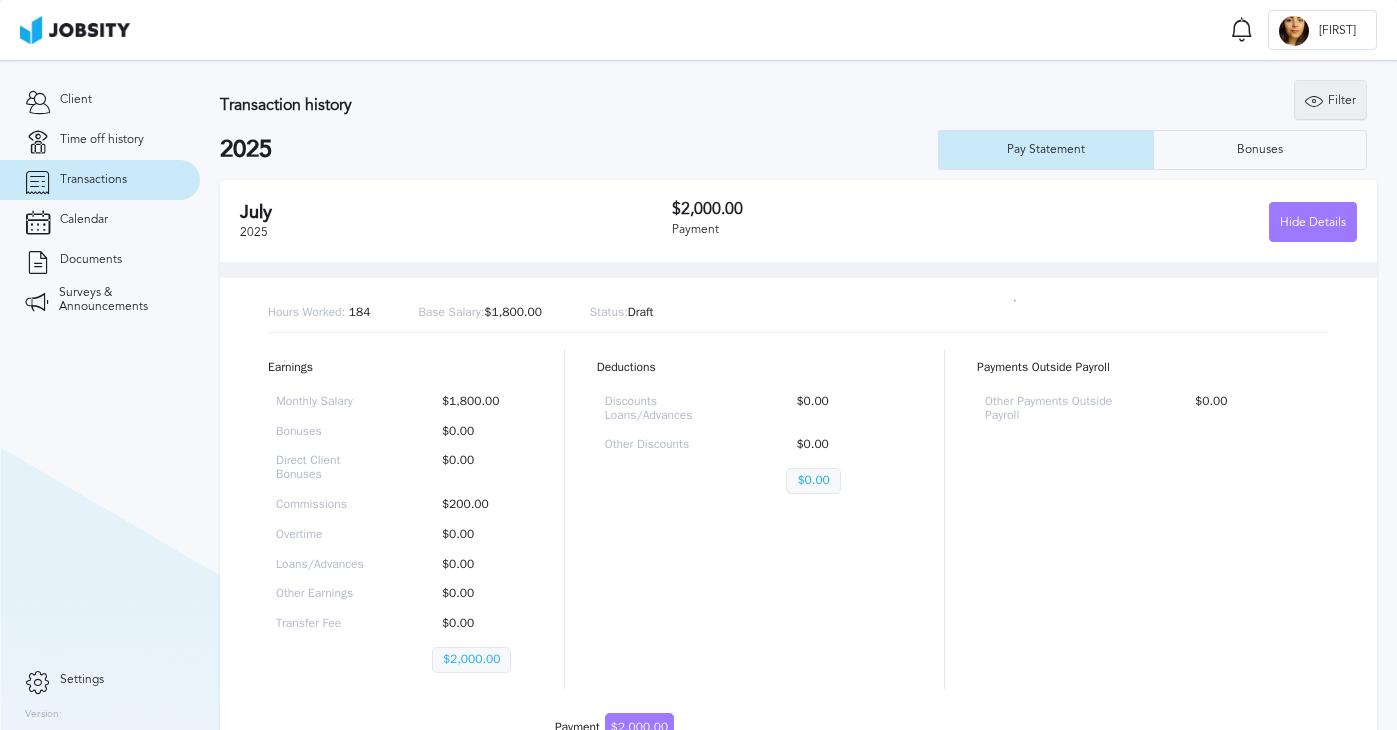 click on "Filter" at bounding box center (1330, 101) 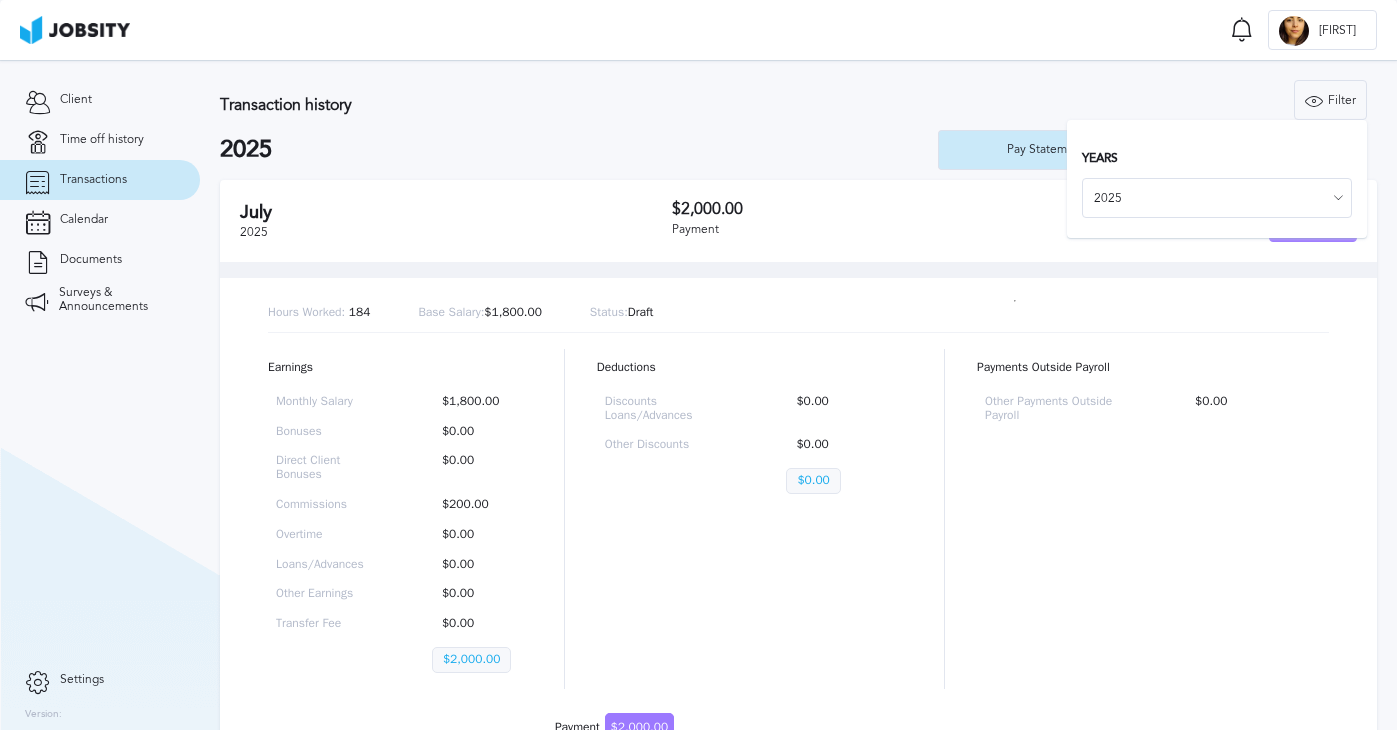 click on "Transaction history" at bounding box center (533, 105) 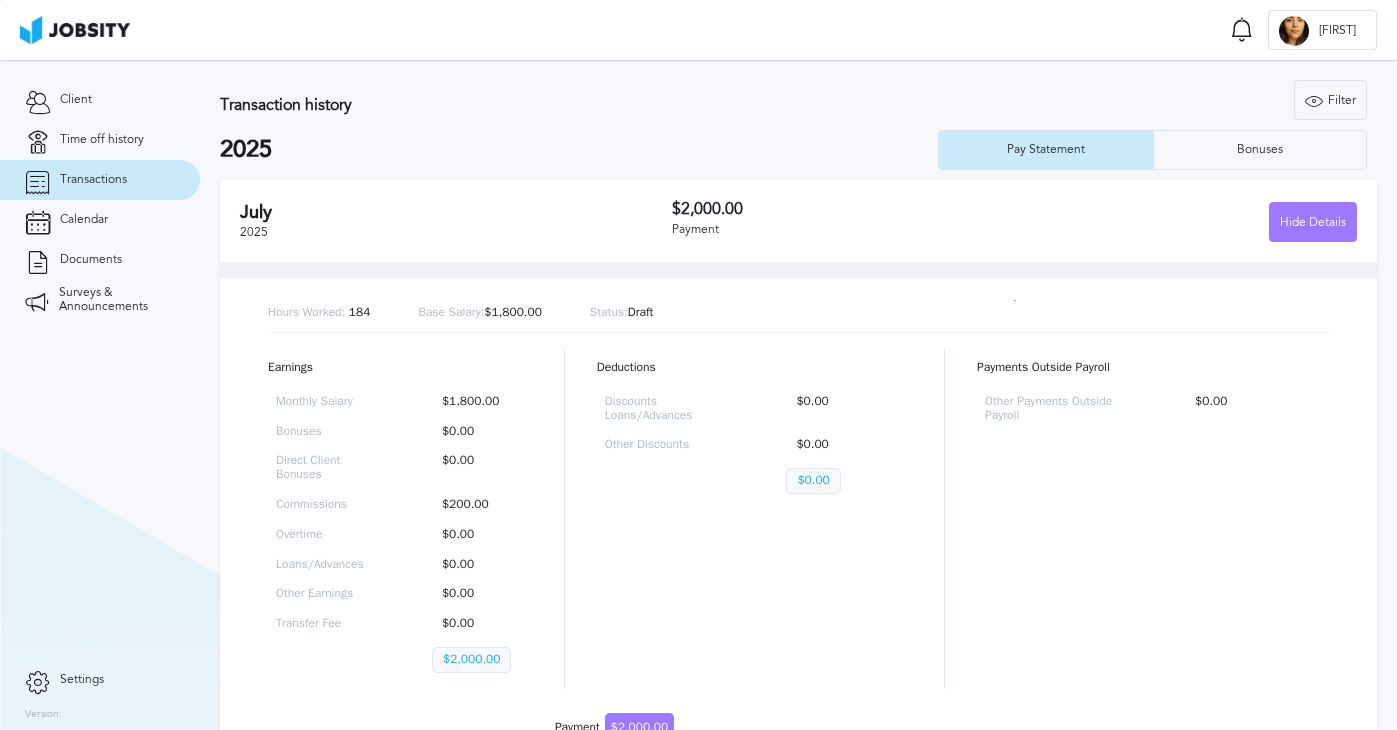 click on "[MONTH] [YEAR]" at bounding box center (456, 221) 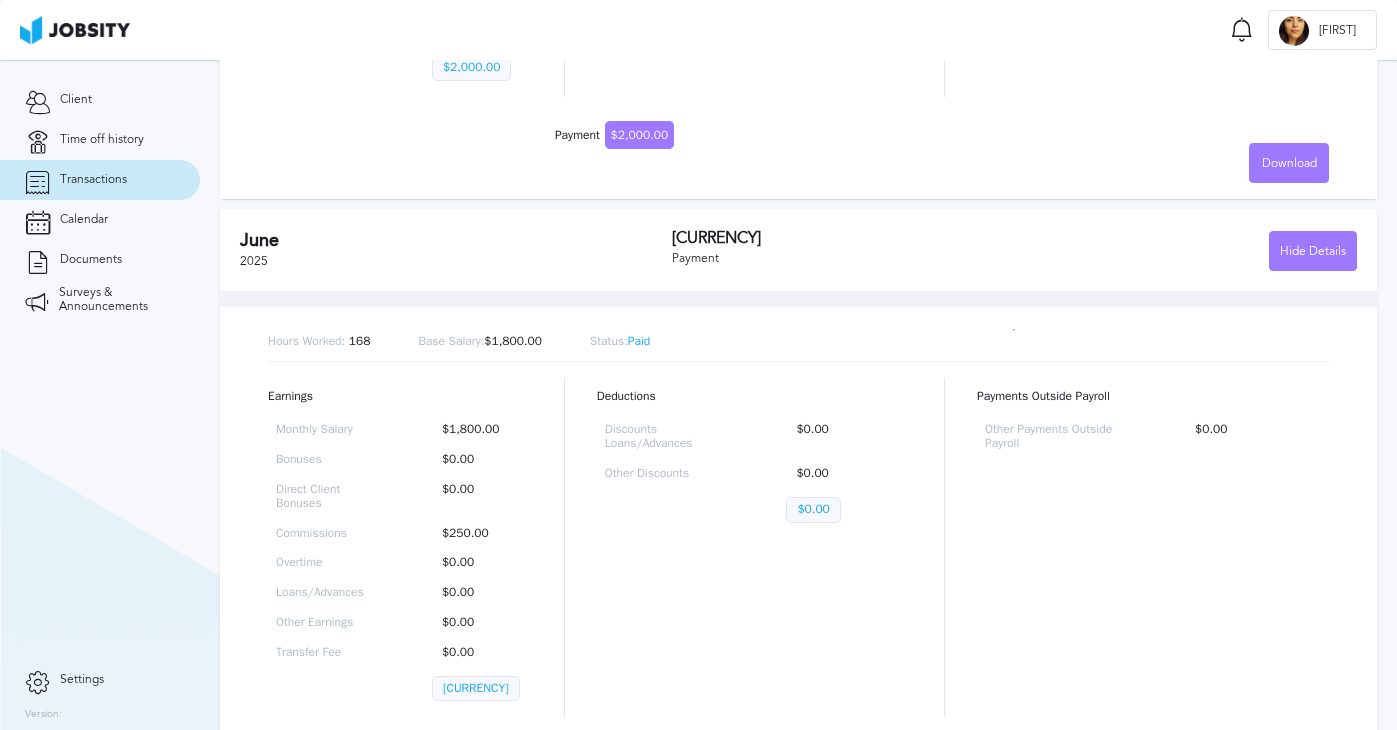 scroll, scrollTop: 740, scrollLeft: 0, axis: vertical 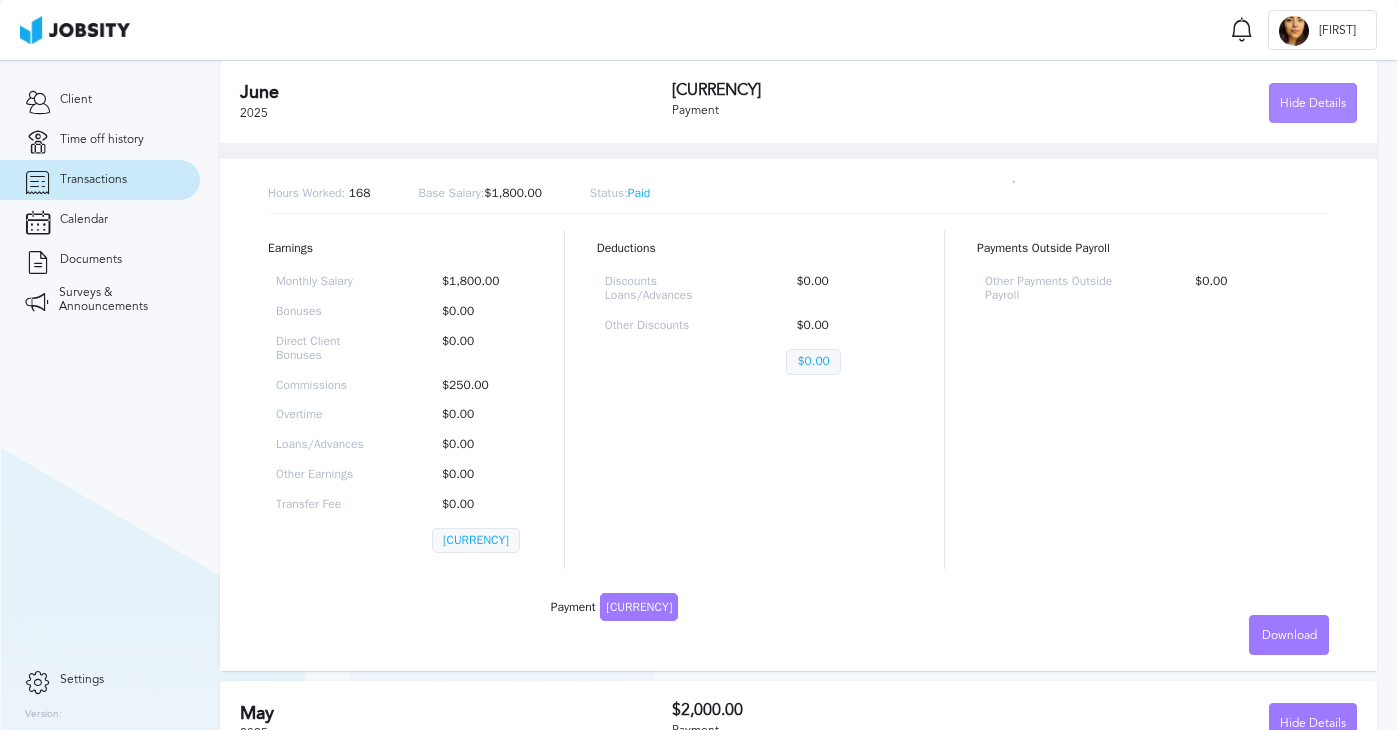 click on "Hide Details" at bounding box center [1313, 104] 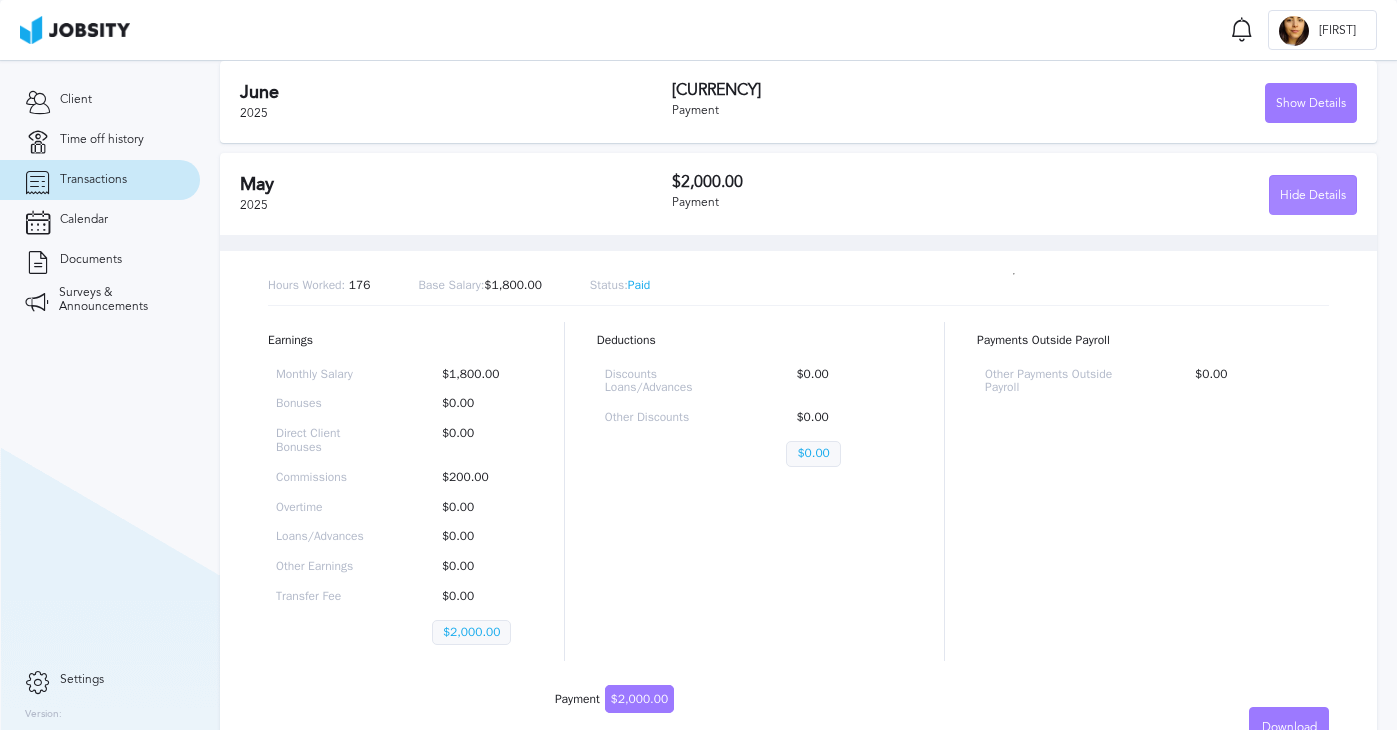click on "Hide Details" at bounding box center [1313, 196] 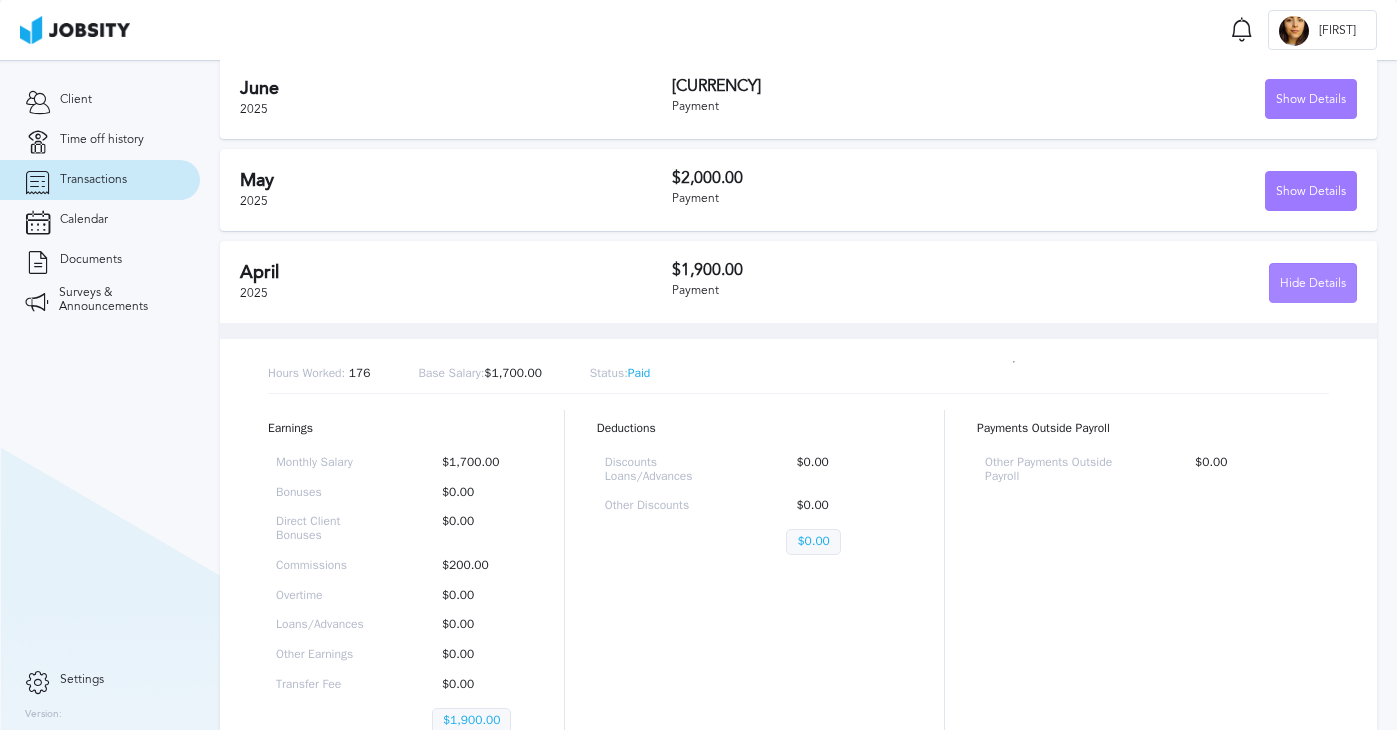click on "Hide Details" at bounding box center [1313, 284] 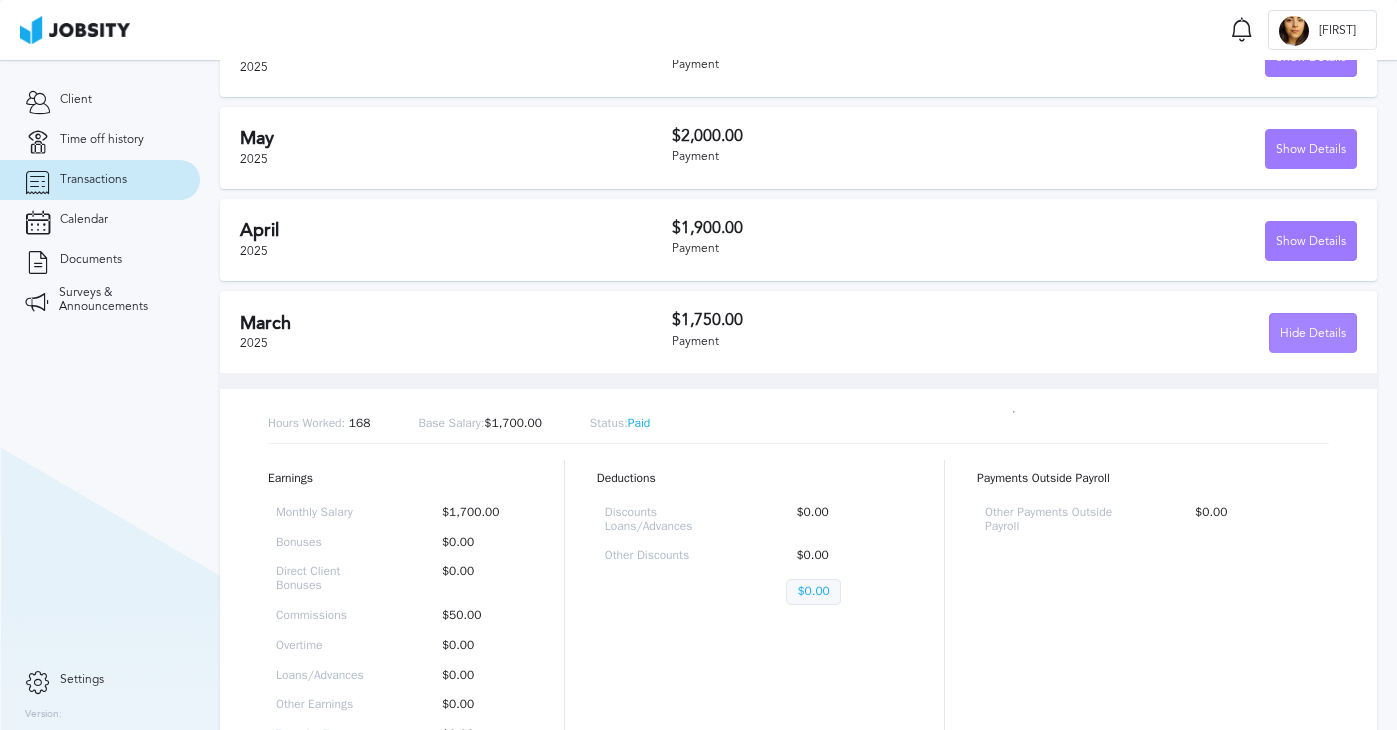 click on "Hide Details" at bounding box center [1313, 334] 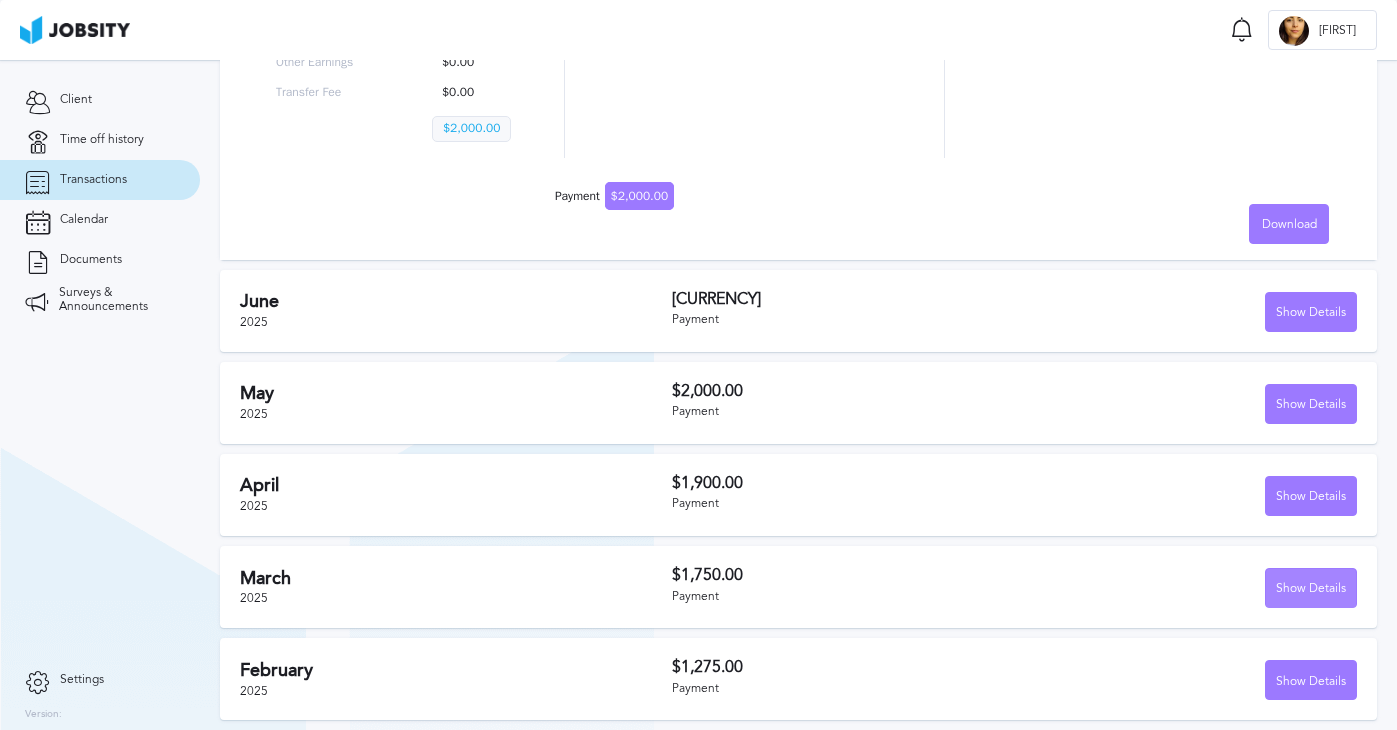scroll, scrollTop: 545, scrollLeft: 0, axis: vertical 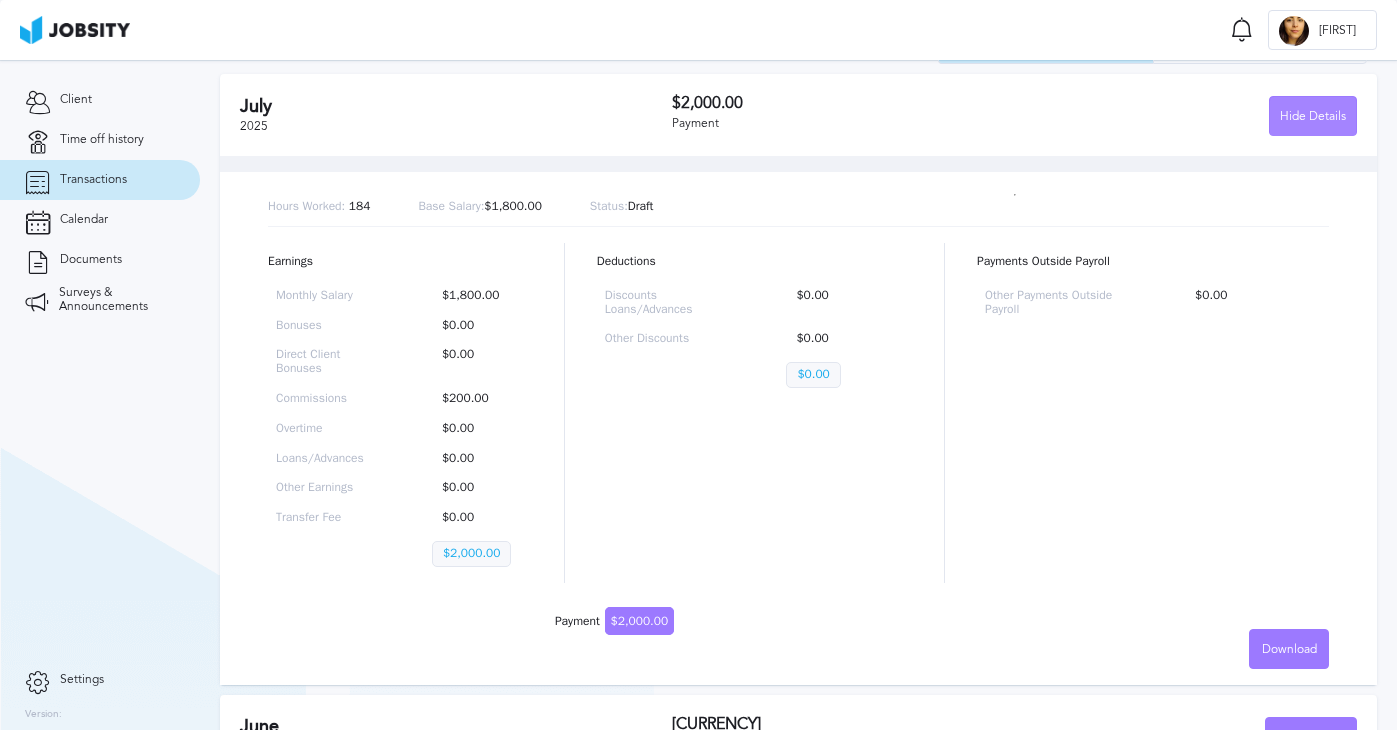 click on "Hide Details" at bounding box center (1313, 117) 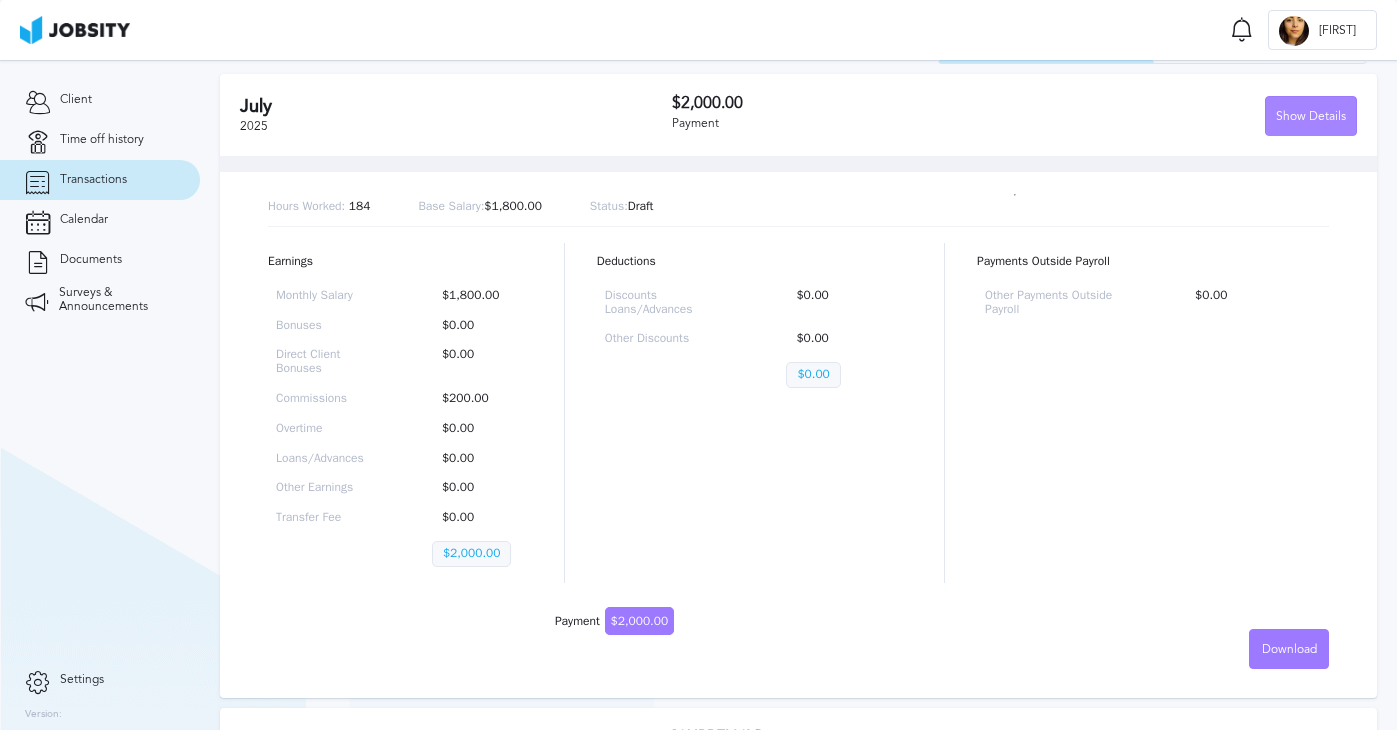 scroll, scrollTop: 3, scrollLeft: 0, axis: vertical 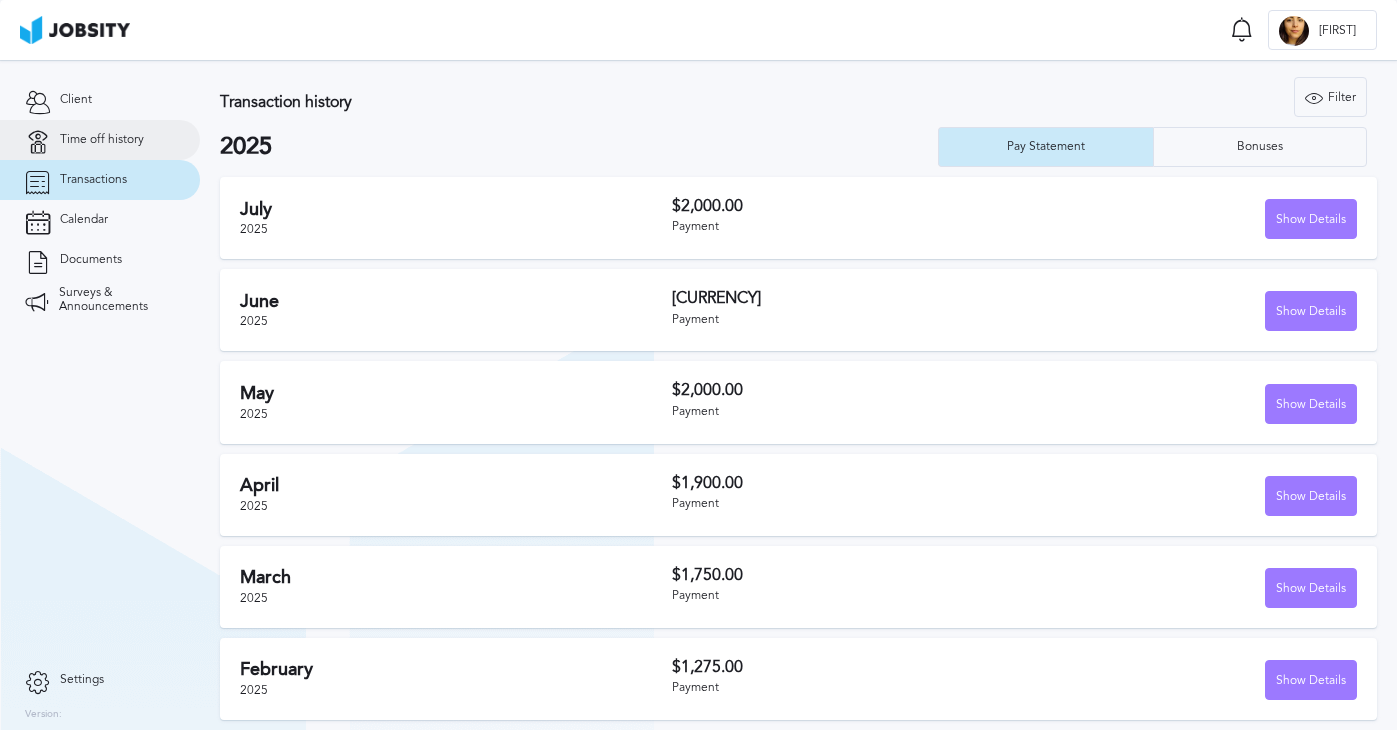 click on "Time off history" at bounding box center [102, 140] 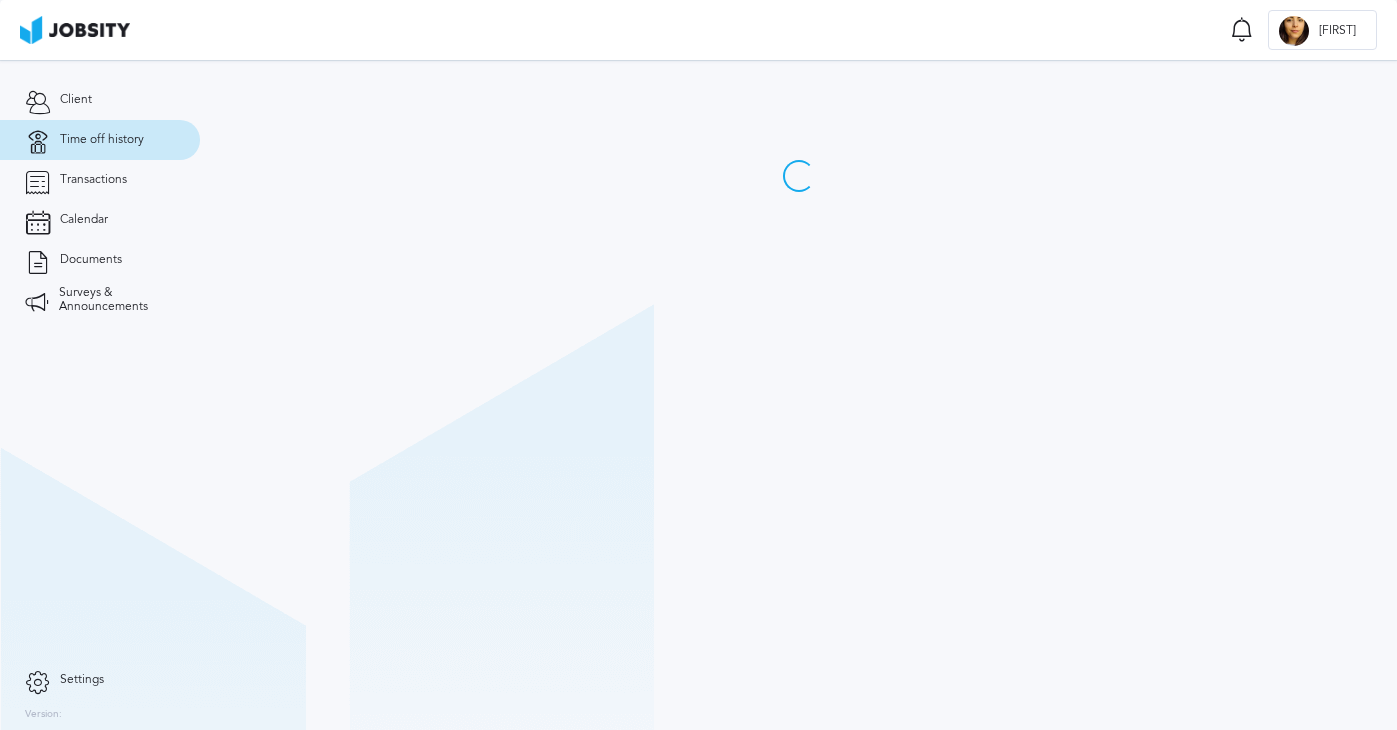 scroll, scrollTop: 0, scrollLeft: 0, axis: both 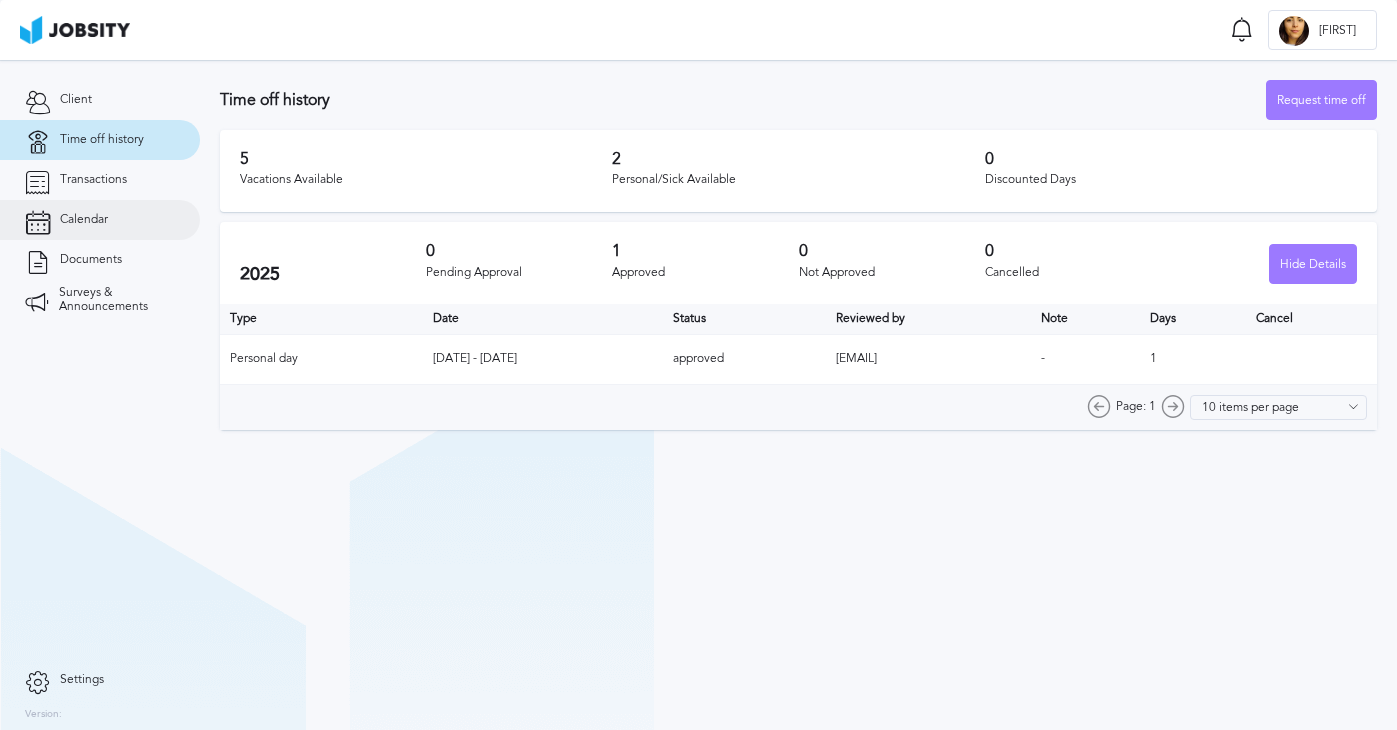 click on "Calendar" at bounding box center (84, 220) 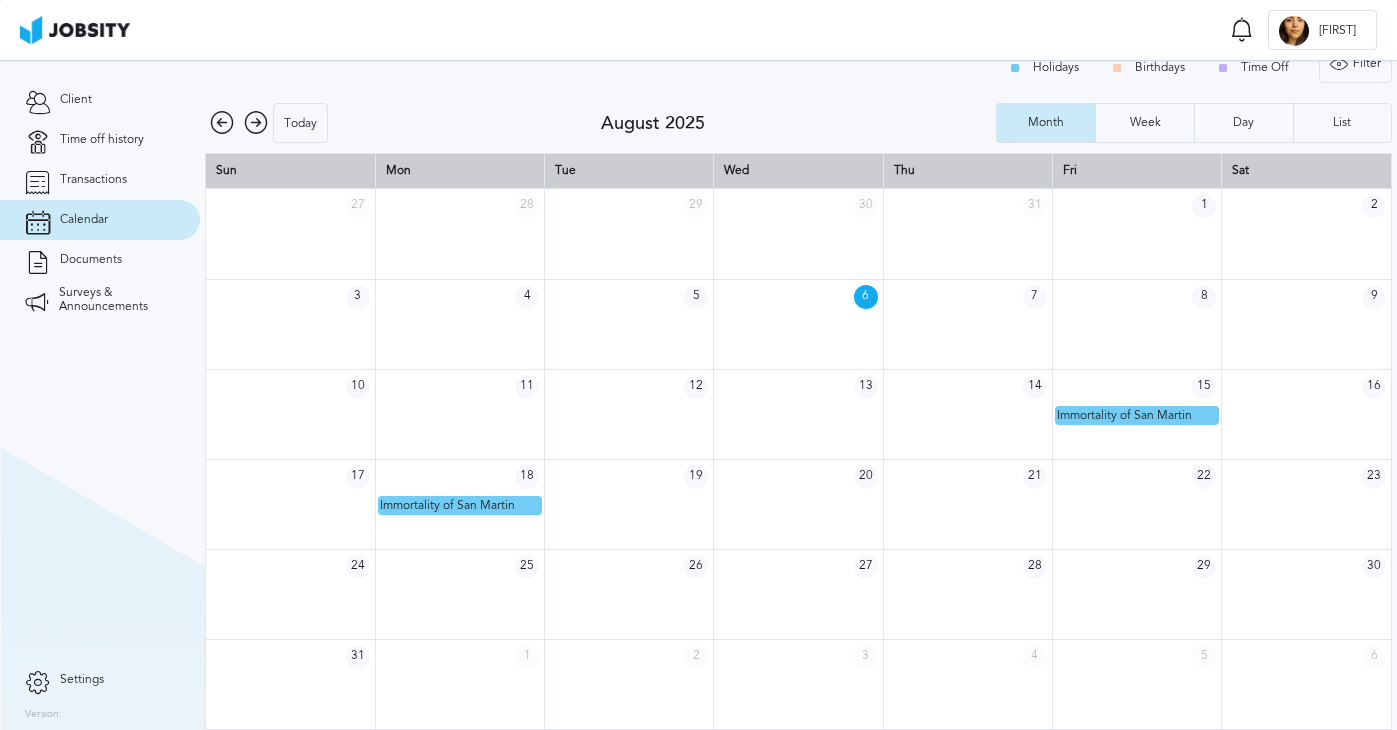 scroll, scrollTop: 0, scrollLeft: 0, axis: both 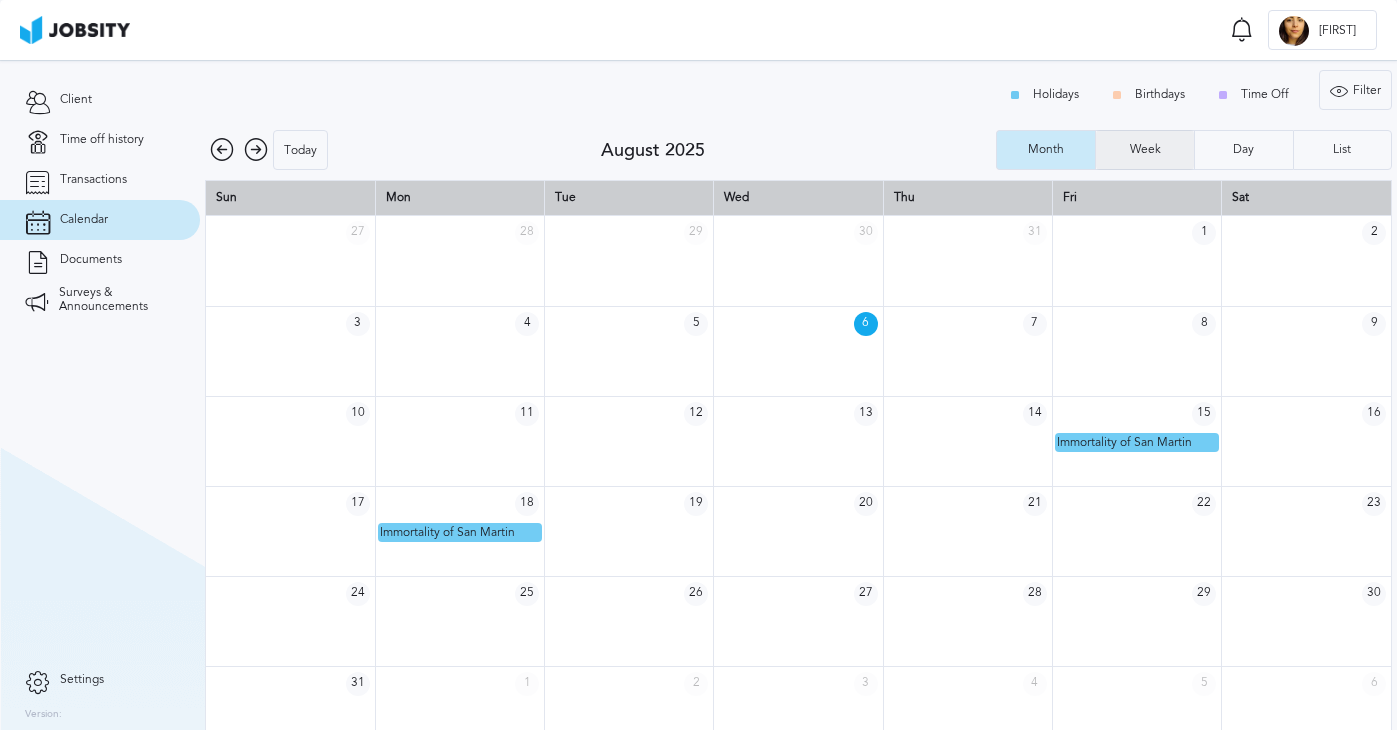 click on "Week" at bounding box center (1145, 150) 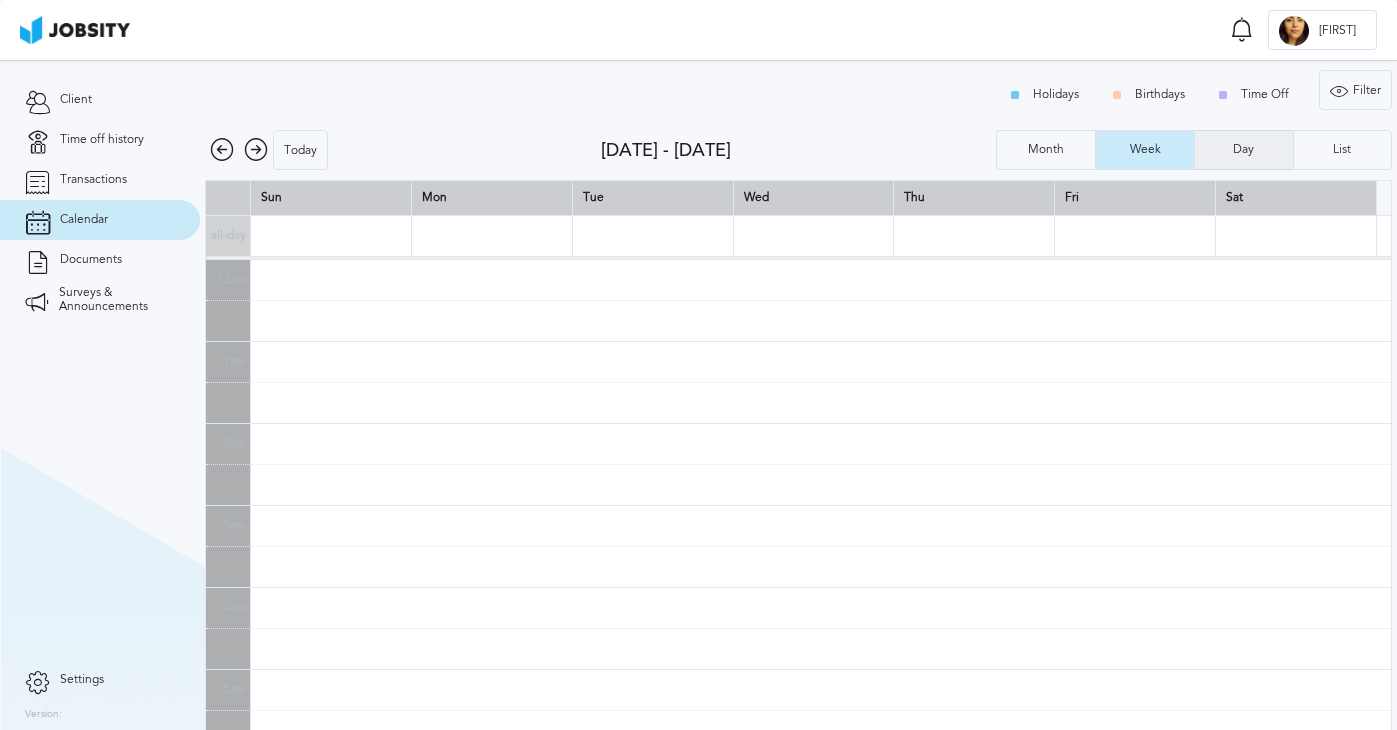 scroll, scrollTop: 493, scrollLeft: 0, axis: vertical 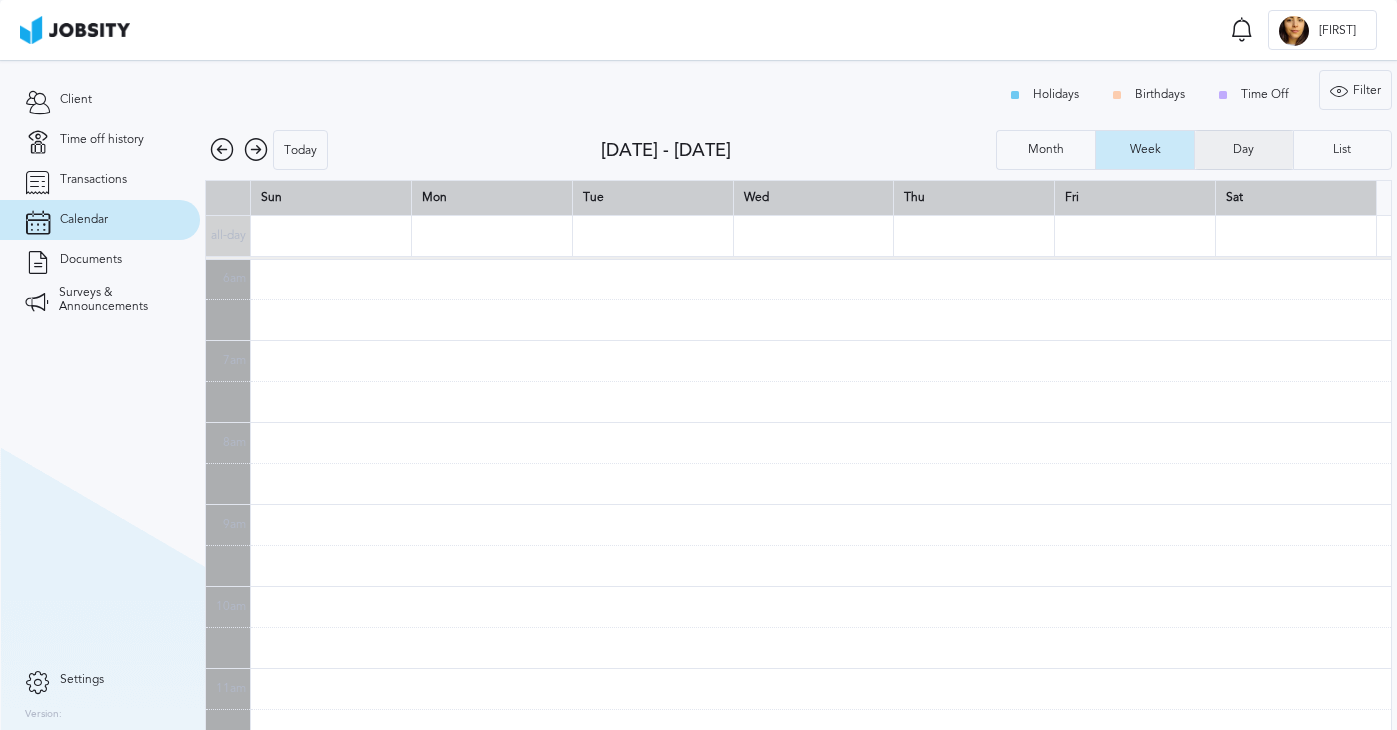 click on "Day" at bounding box center (1243, 150) 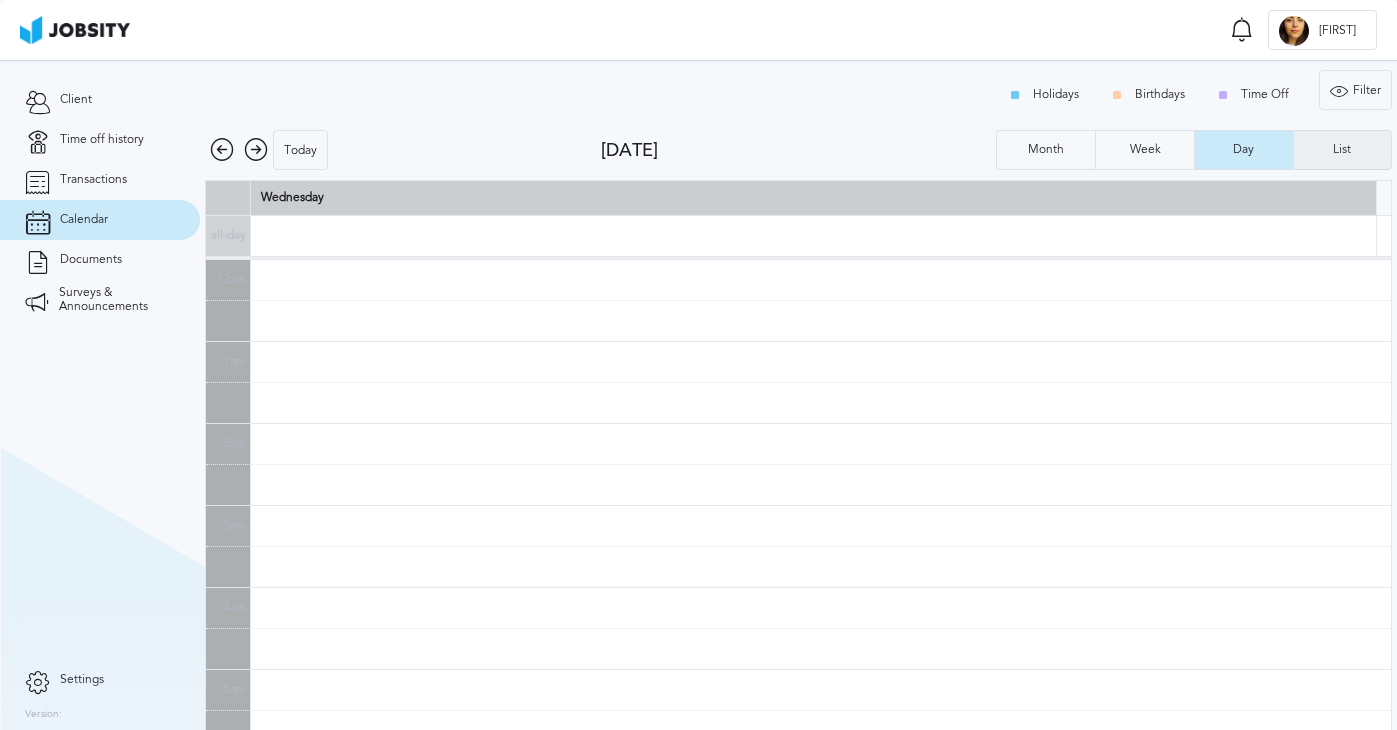 click on "List" at bounding box center (1342, 150) 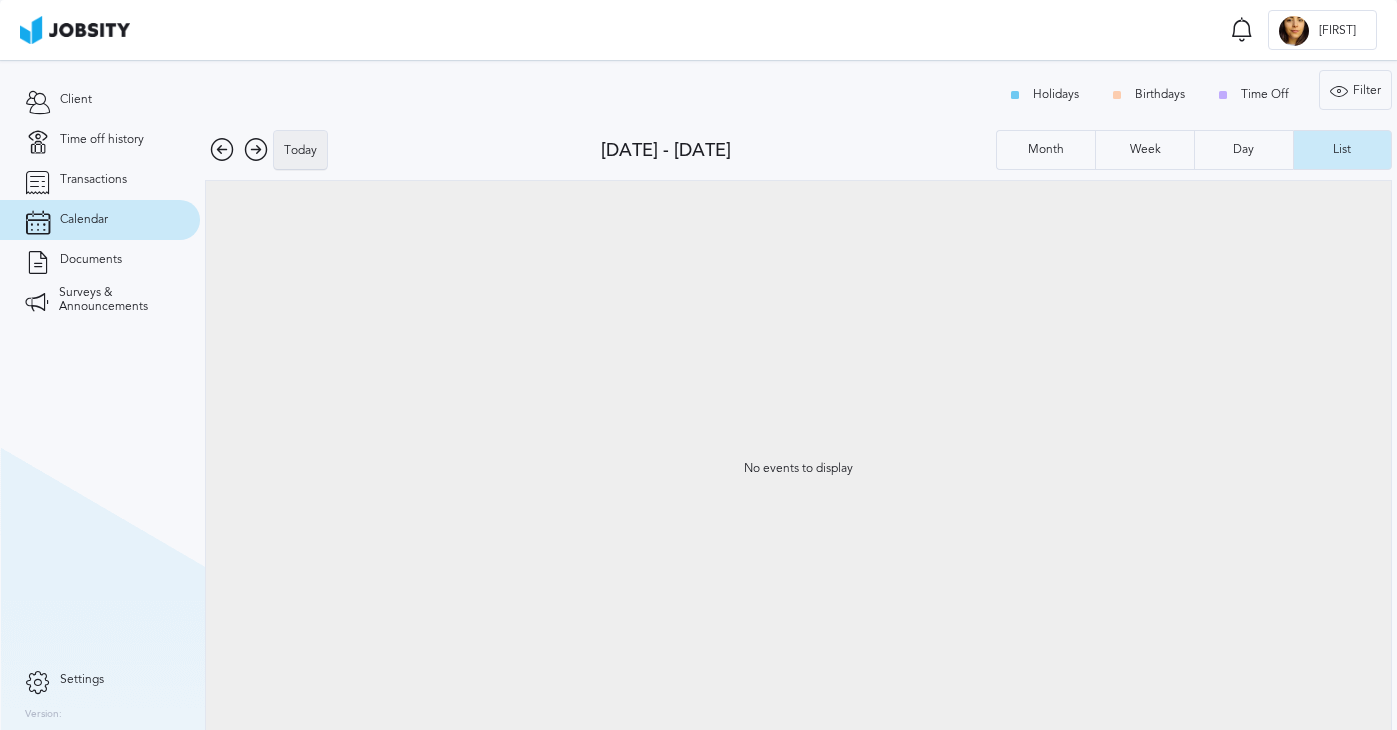 click on "Today" at bounding box center (300, 151) 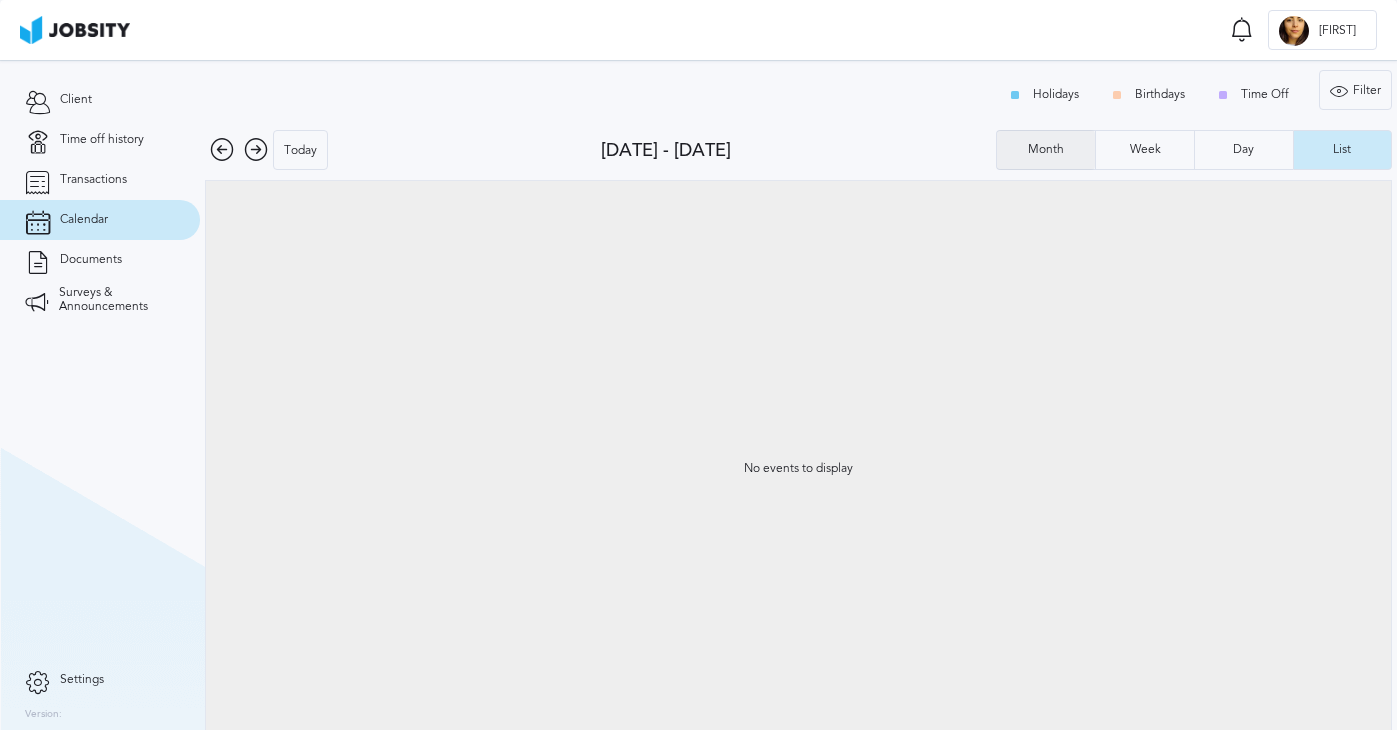 click on "Month" at bounding box center (1046, 150) 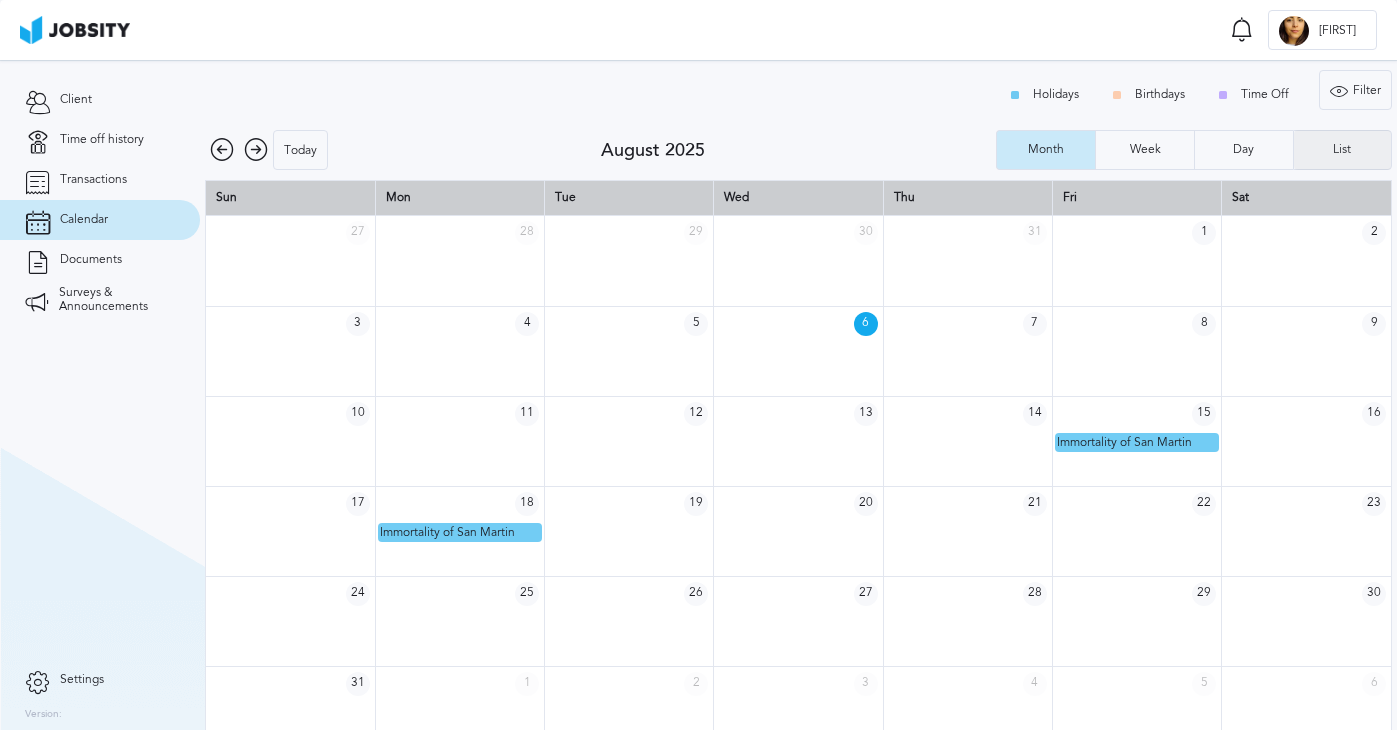 click on "List" at bounding box center (1342, 150) 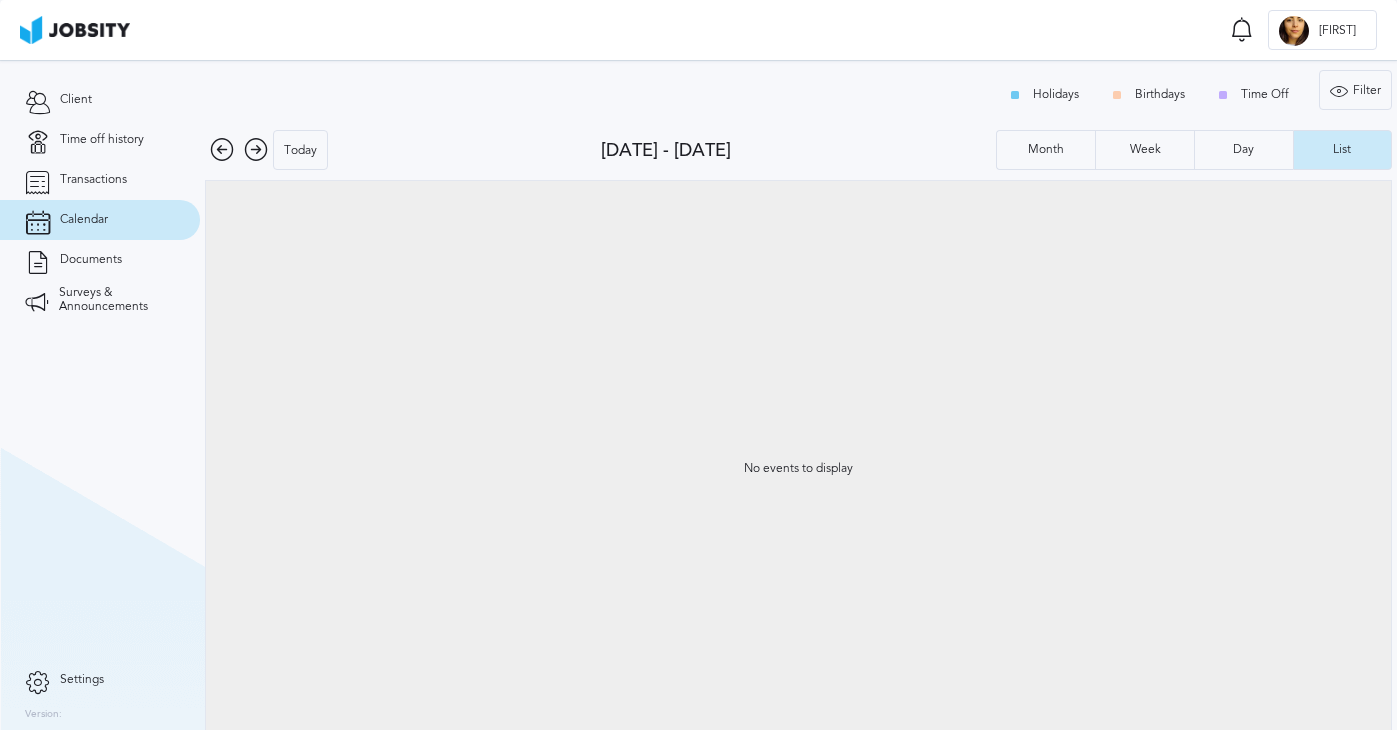 click at bounding box center (256, 150) 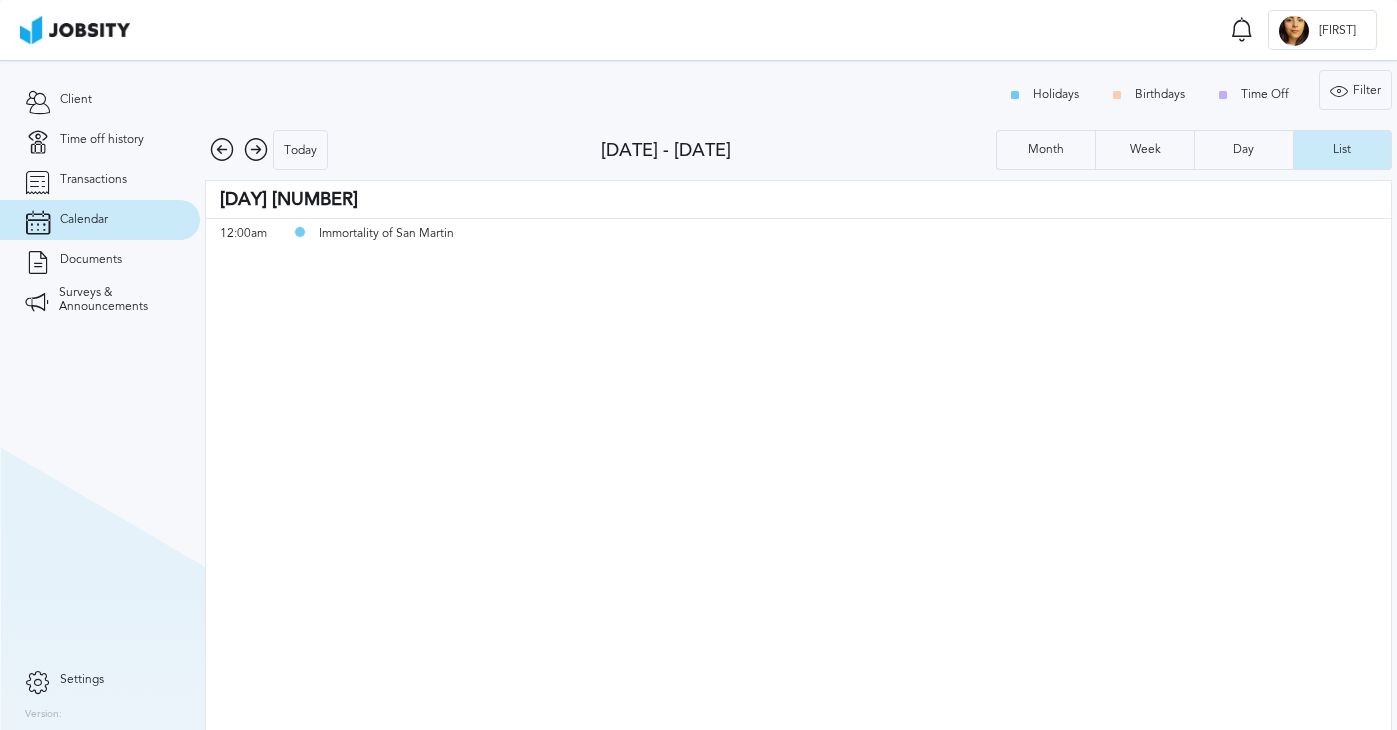 click at bounding box center [256, 150] 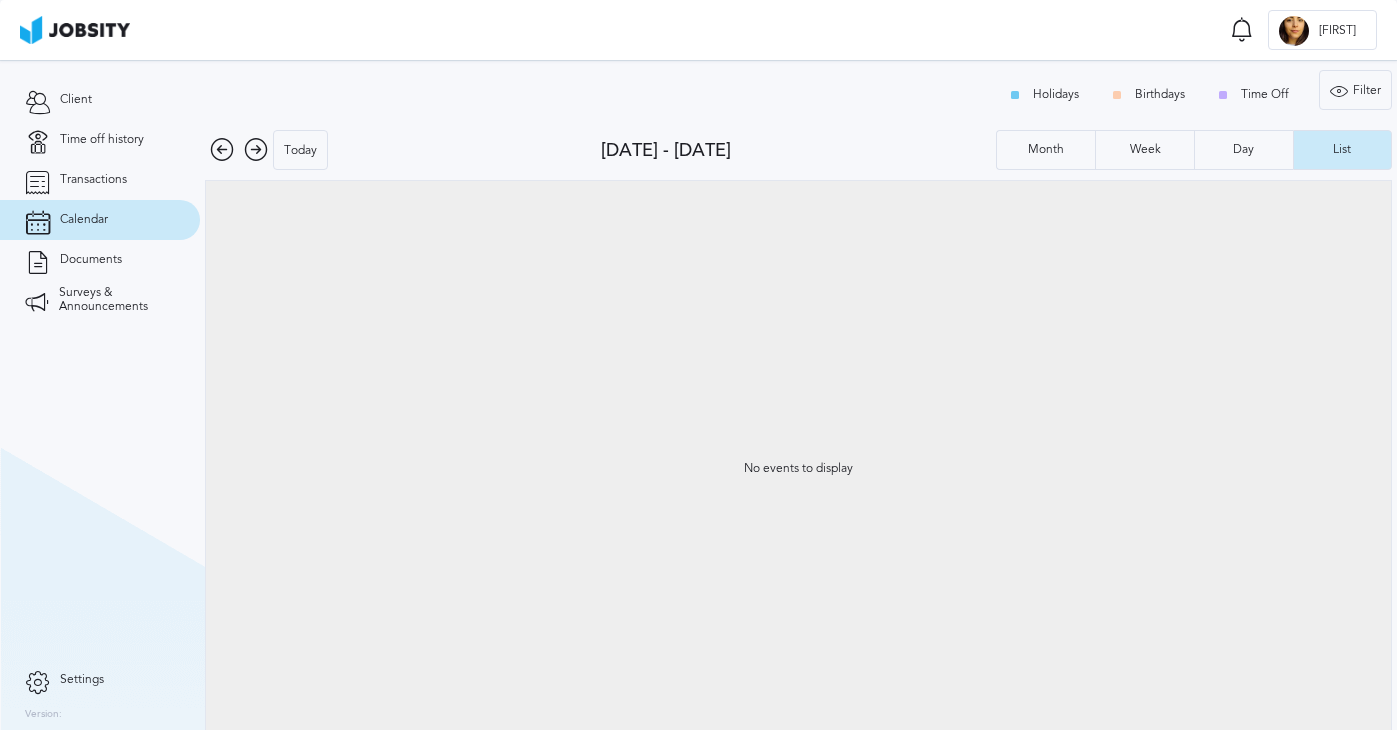 click at bounding box center [256, 150] 